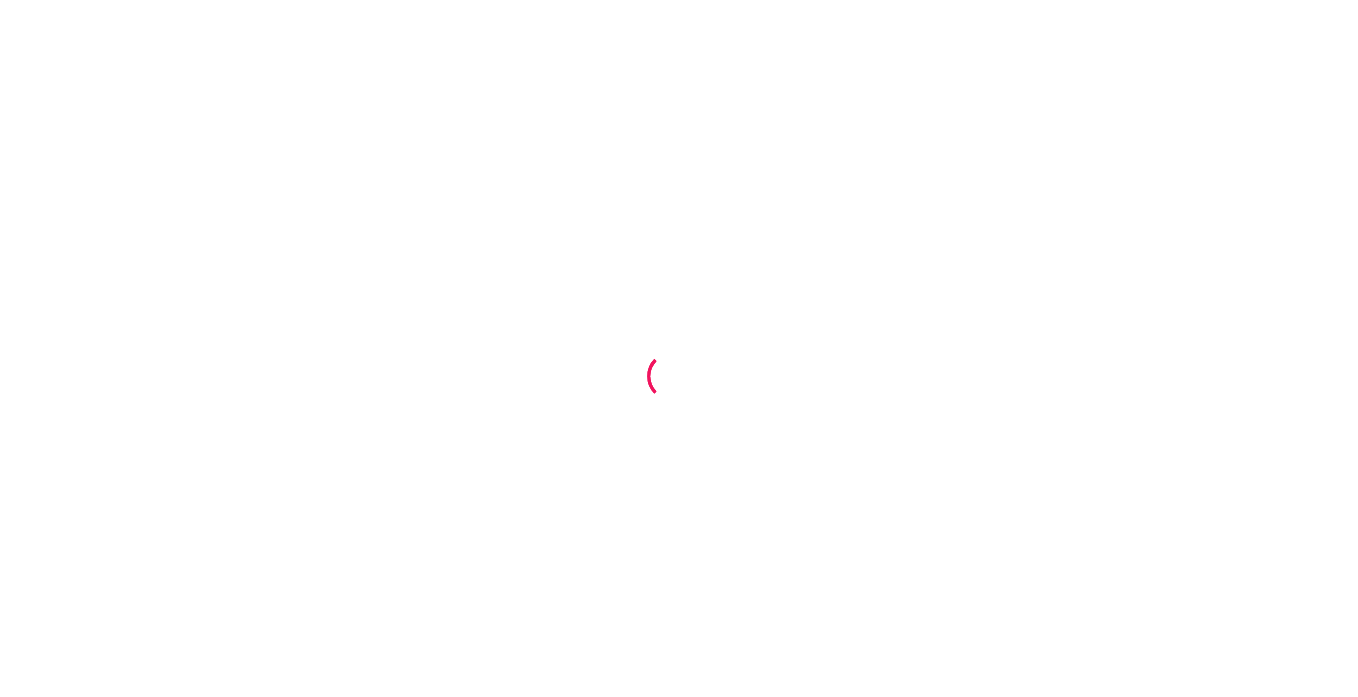 scroll, scrollTop: 0, scrollLeft: 0, axis: both 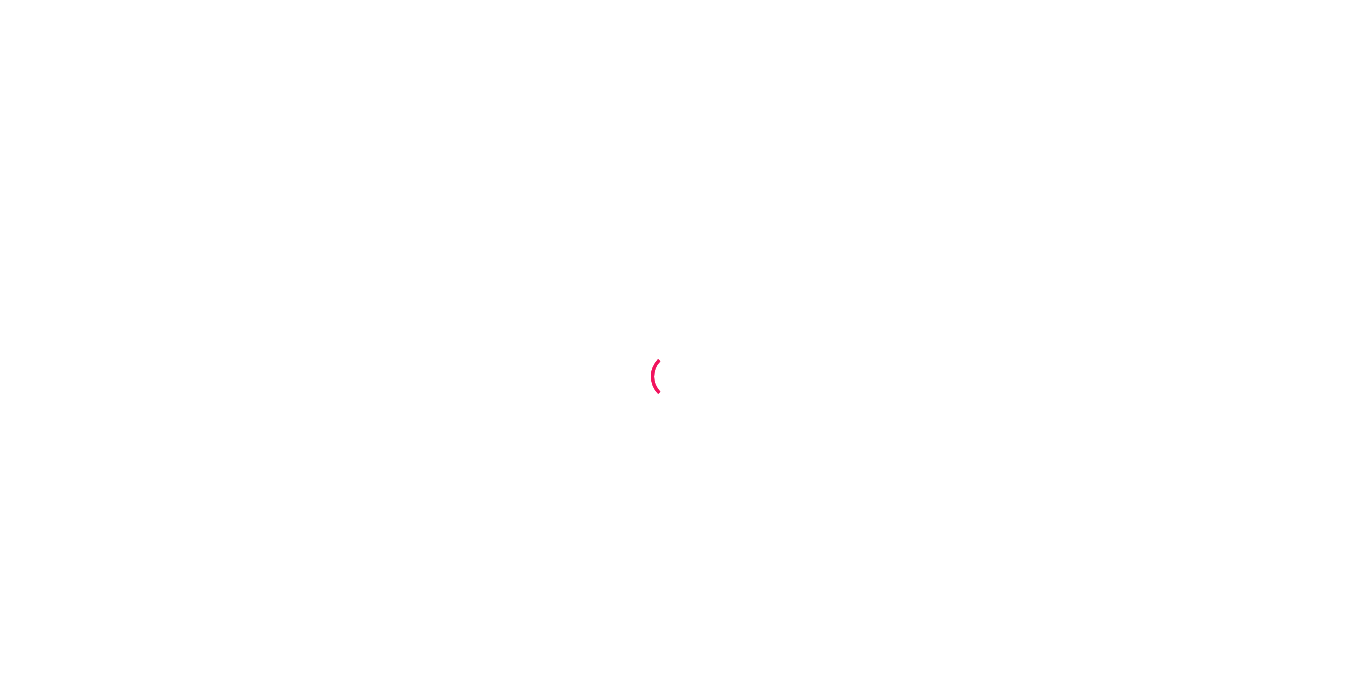 click at bounding box center [683, 348] 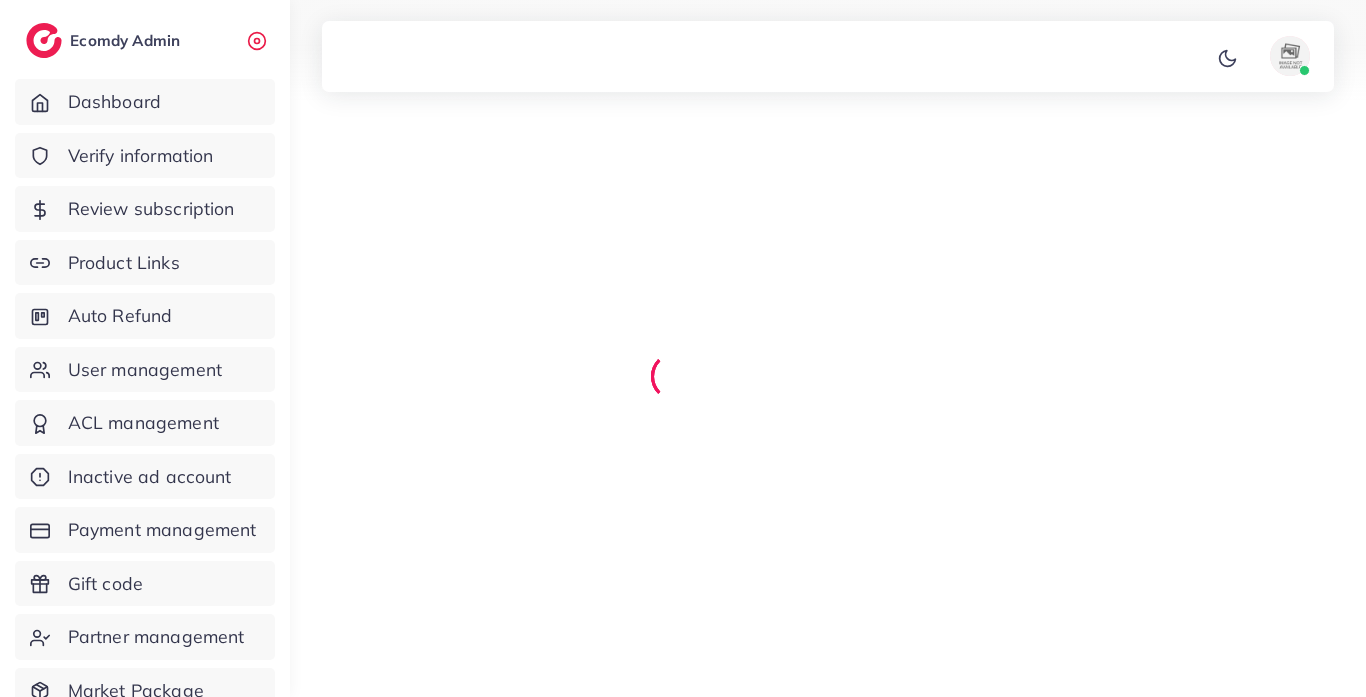 select on "*******" 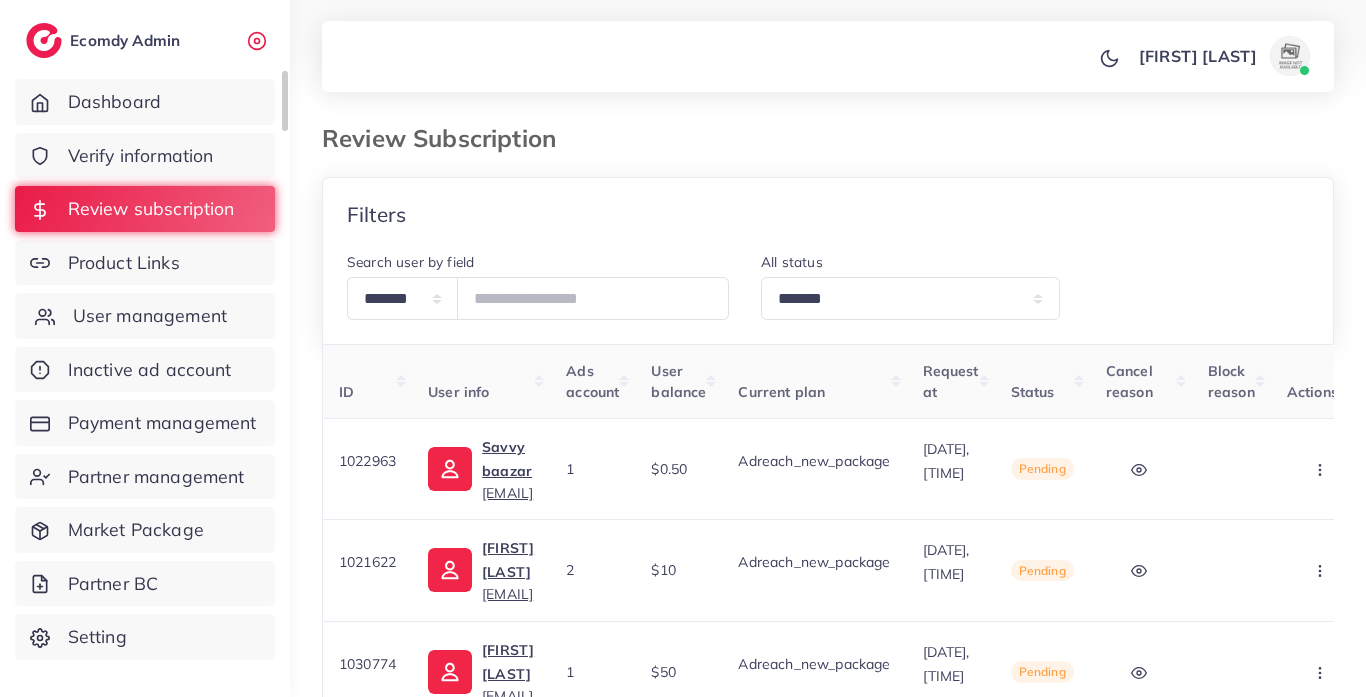 click on "User management" at bounding box center (150, 316) 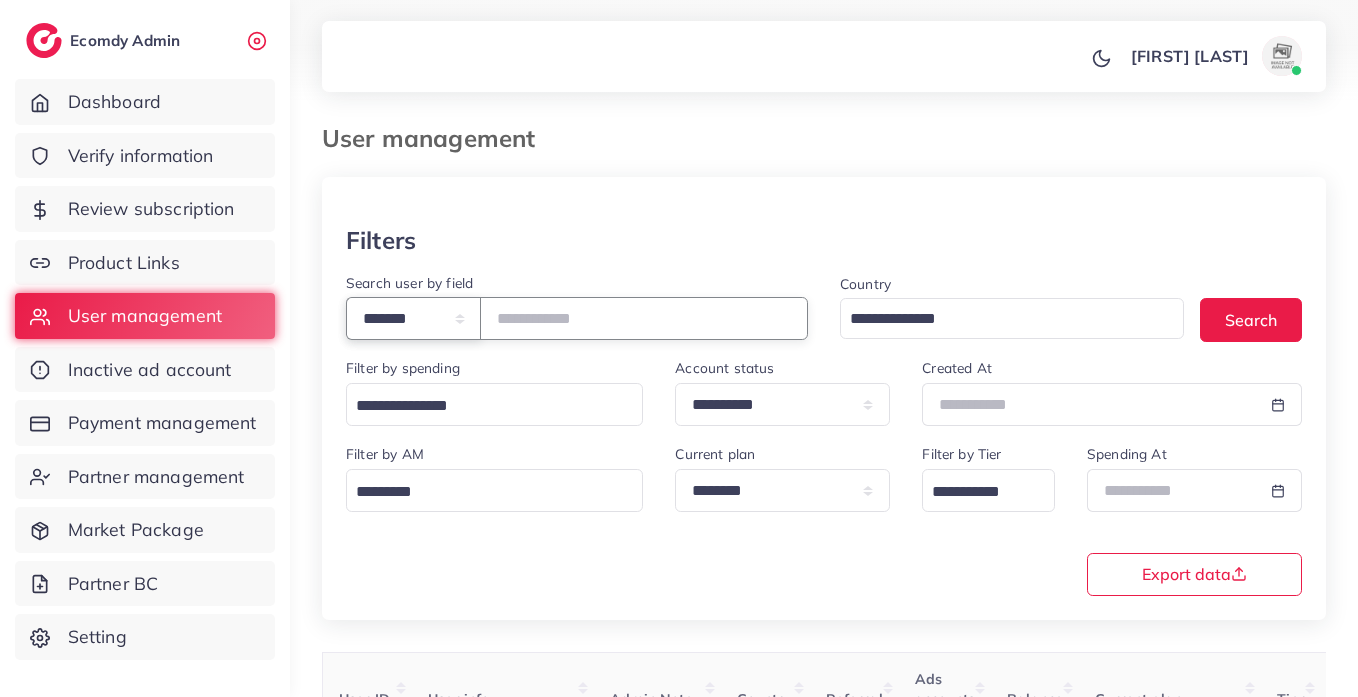 click on "**********" at bounding box center (413, 318) 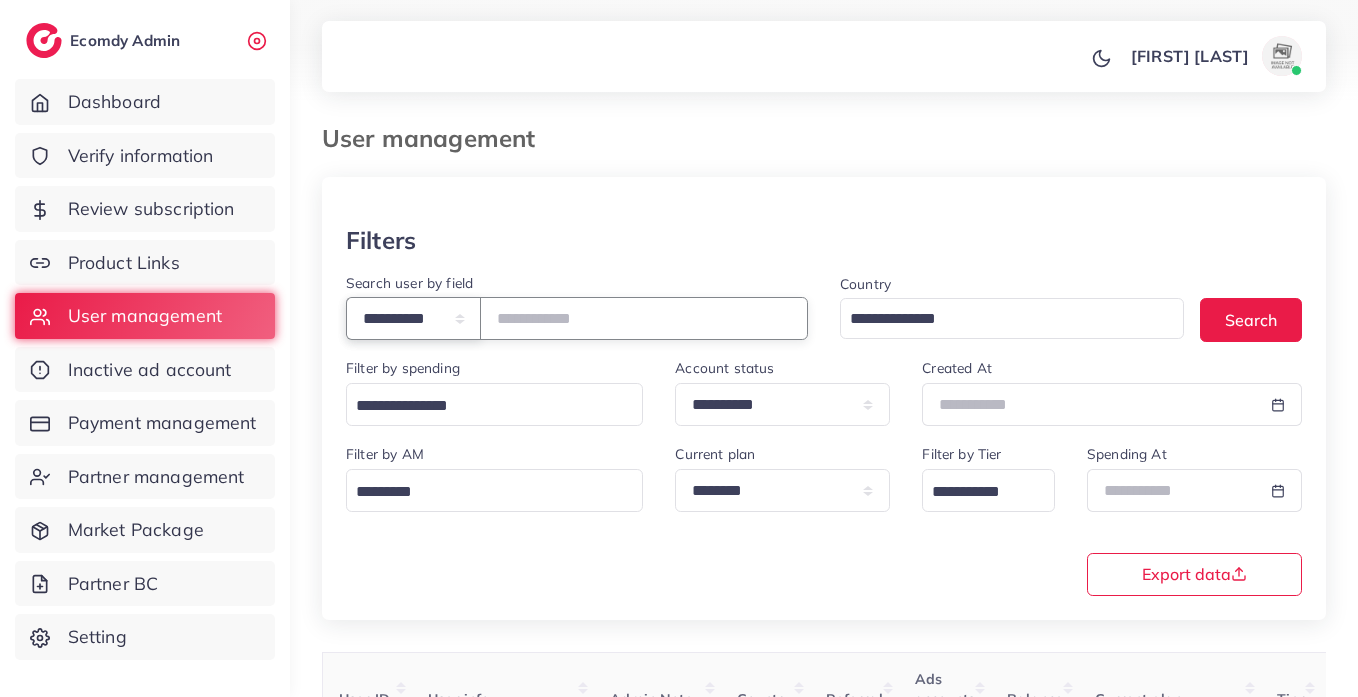 click on "**********" at bounding box center (413, 318) 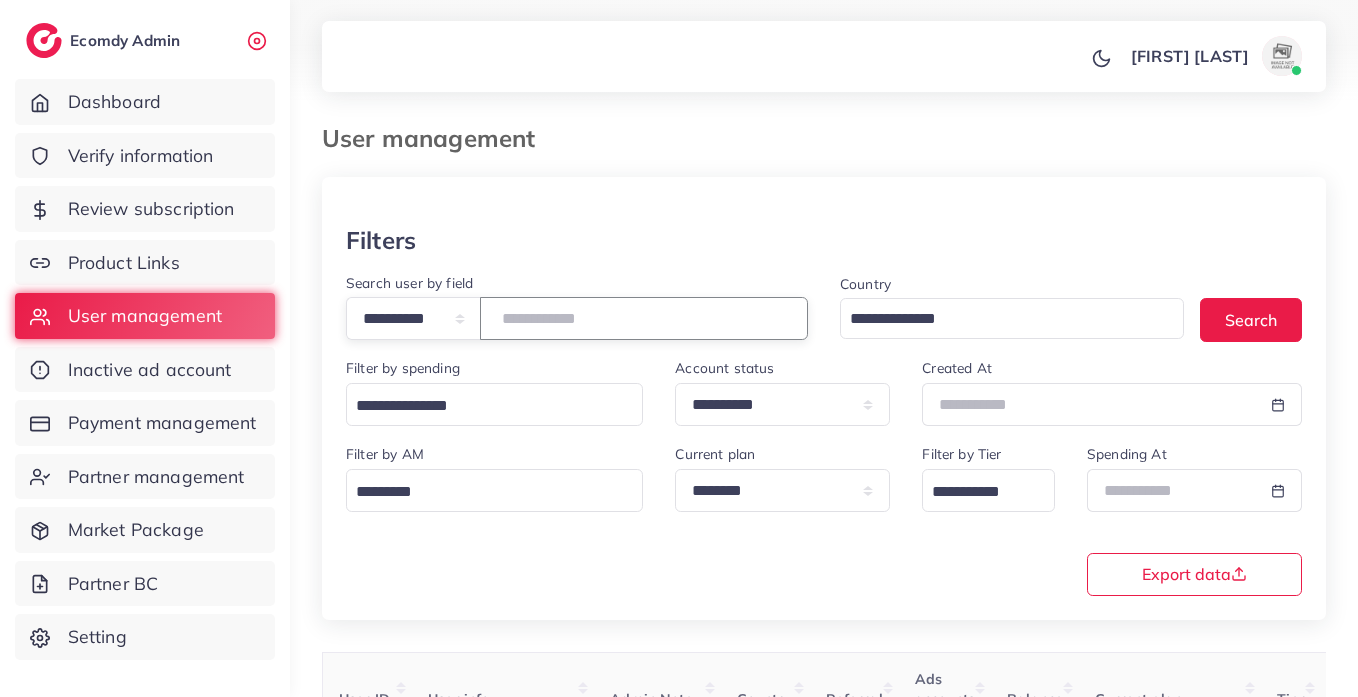 click at bounding box center (644, 318) 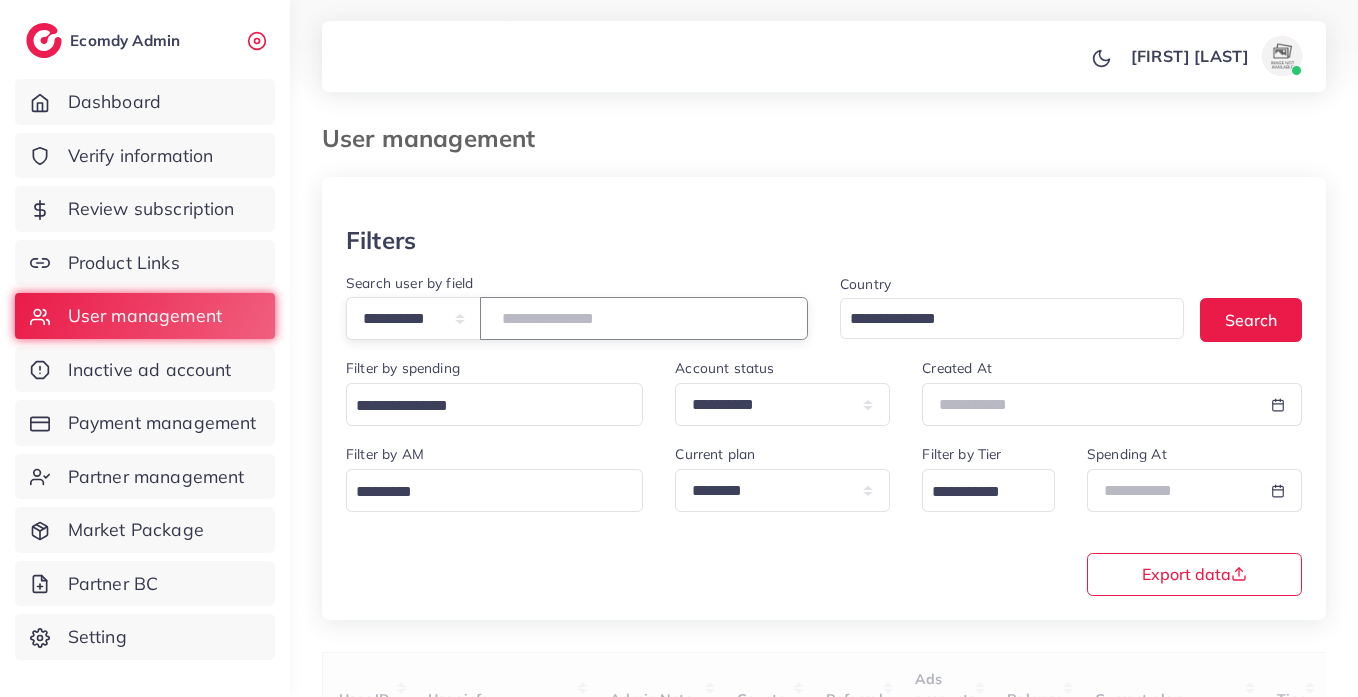 paste on "**********" 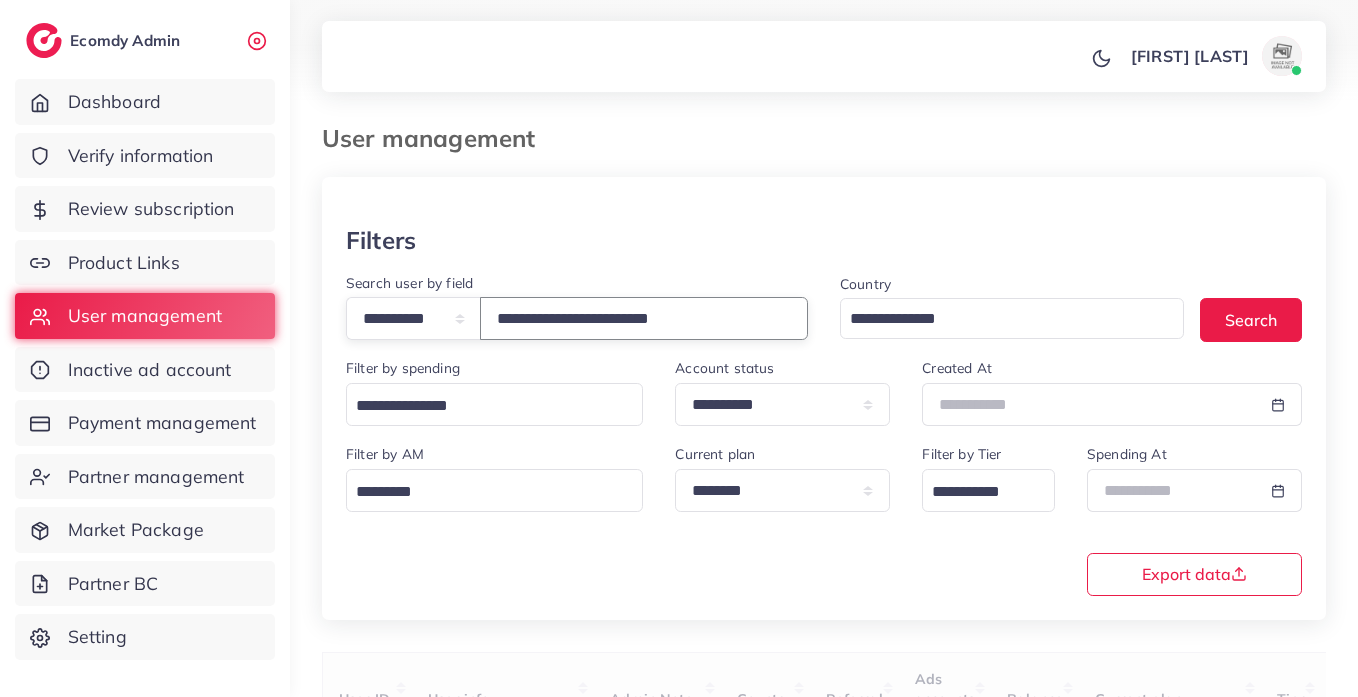 type on "**********" 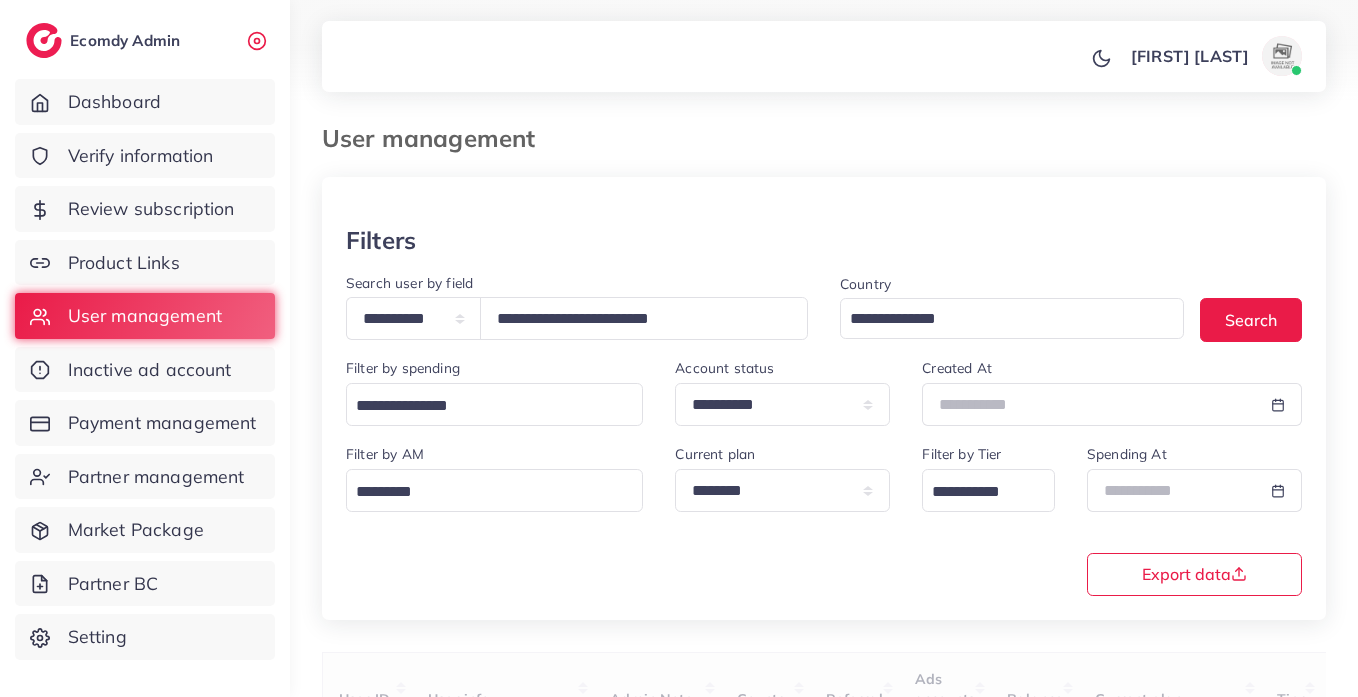 scroll, scrollTop: 628, scrollLeft: 0, axis: vertical 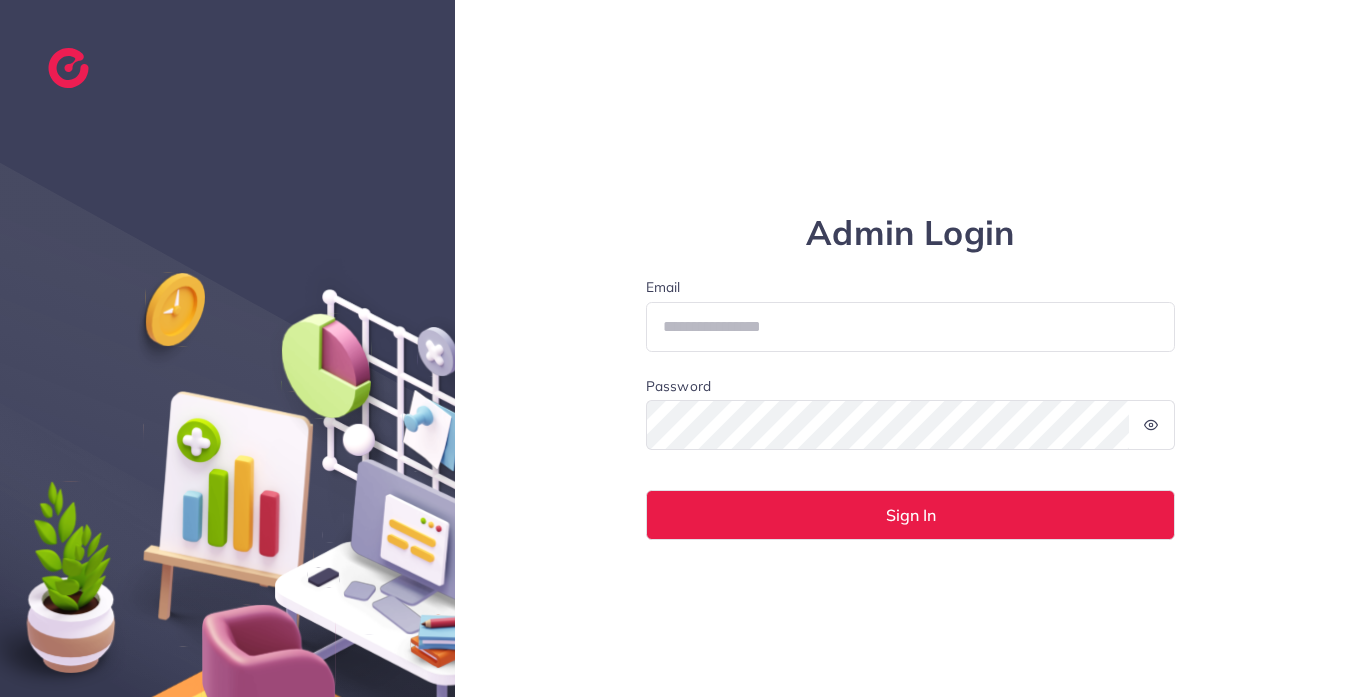 click on "Email" at bounding box center [911, 327] 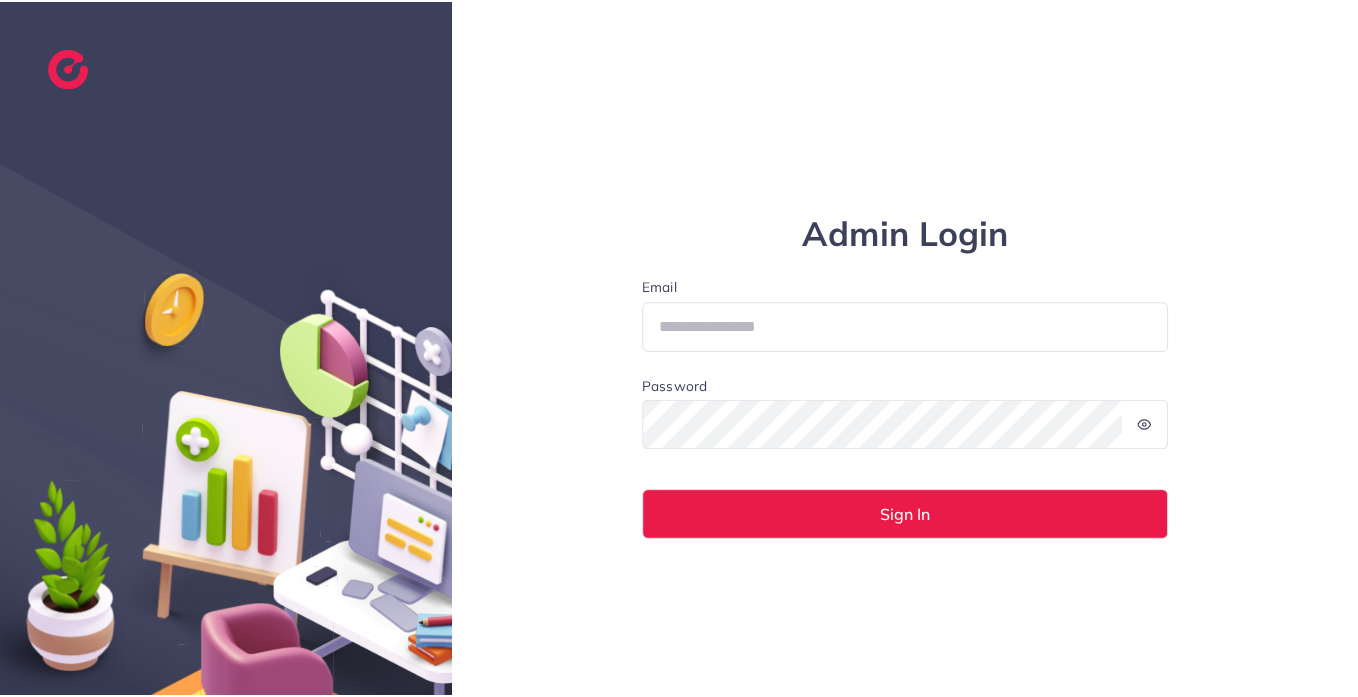 scroll, scrollTop: 0, scrollLeft: 0, axis: both 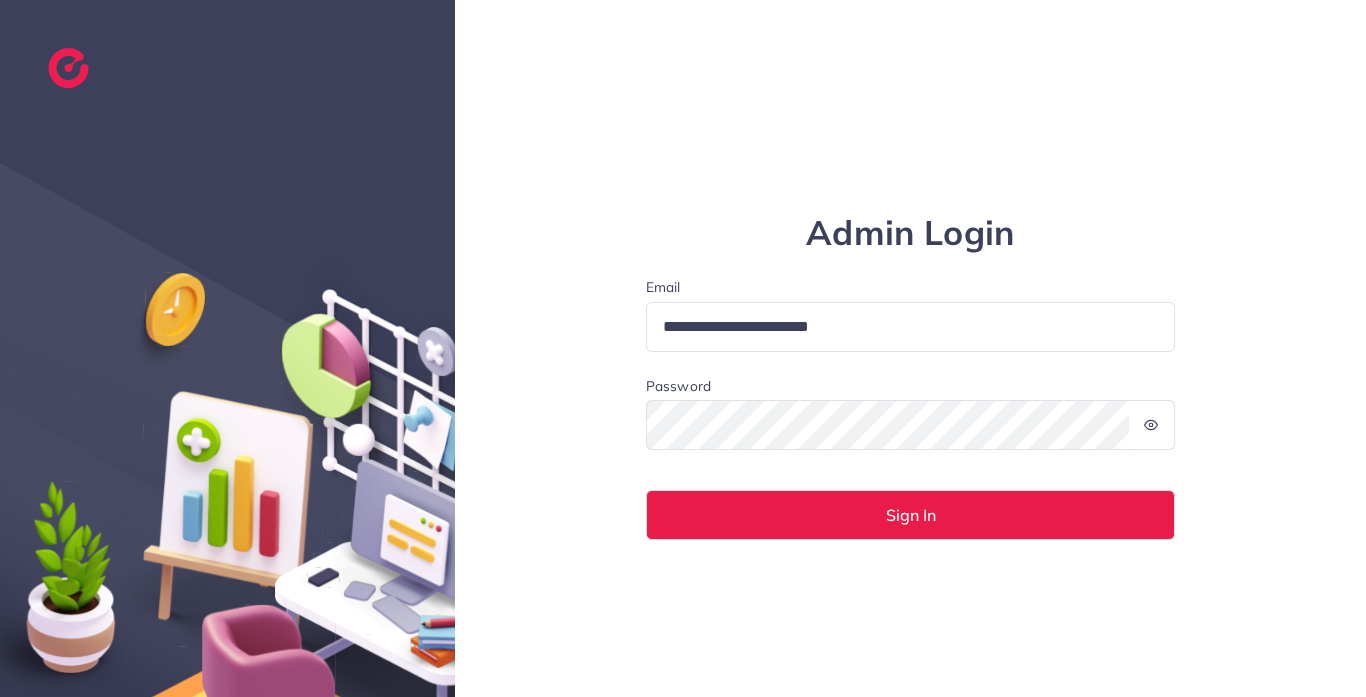 type on "**********" 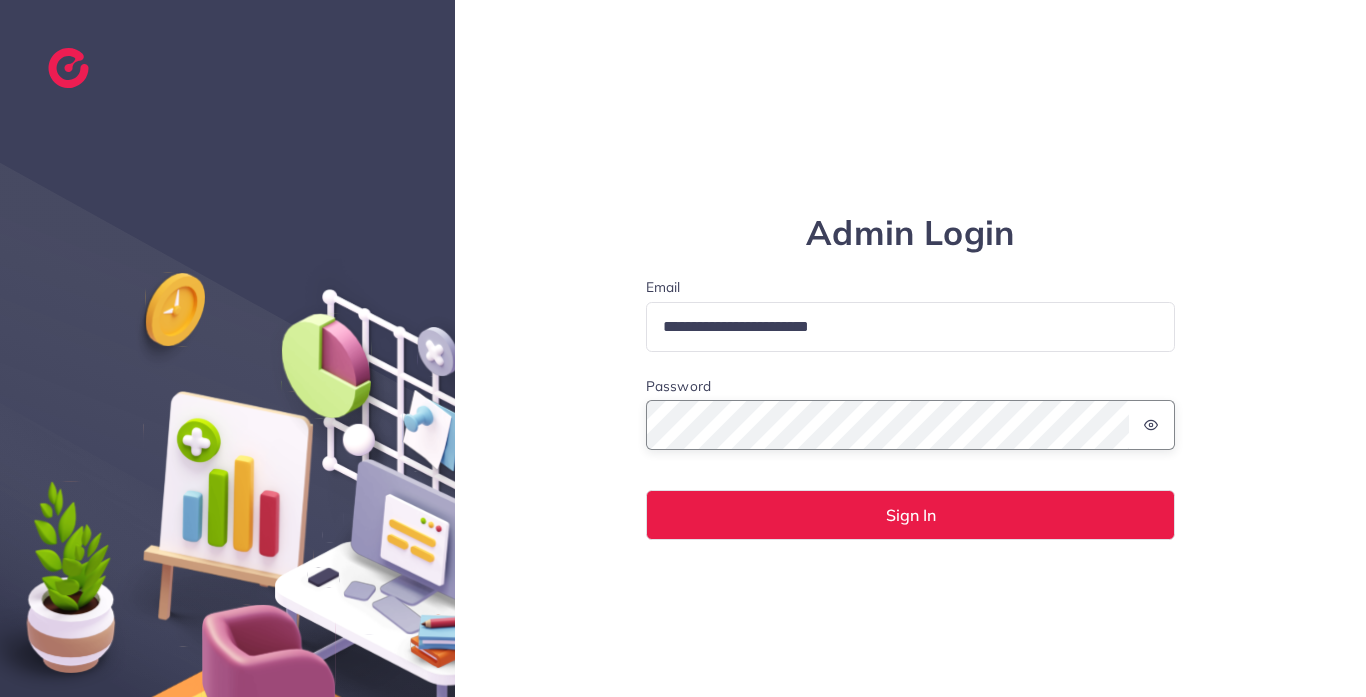 click on "Sign In" at bounding box center [911, 515] 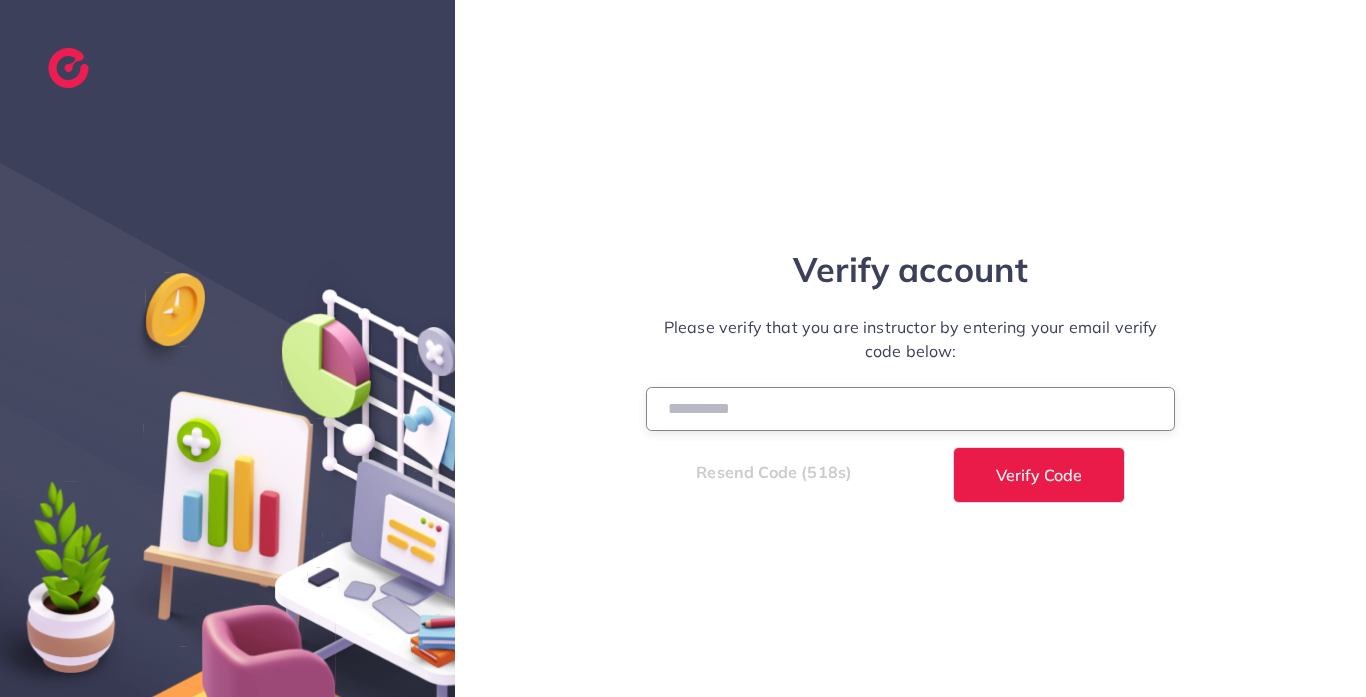 click at bounding box center [911, 408] 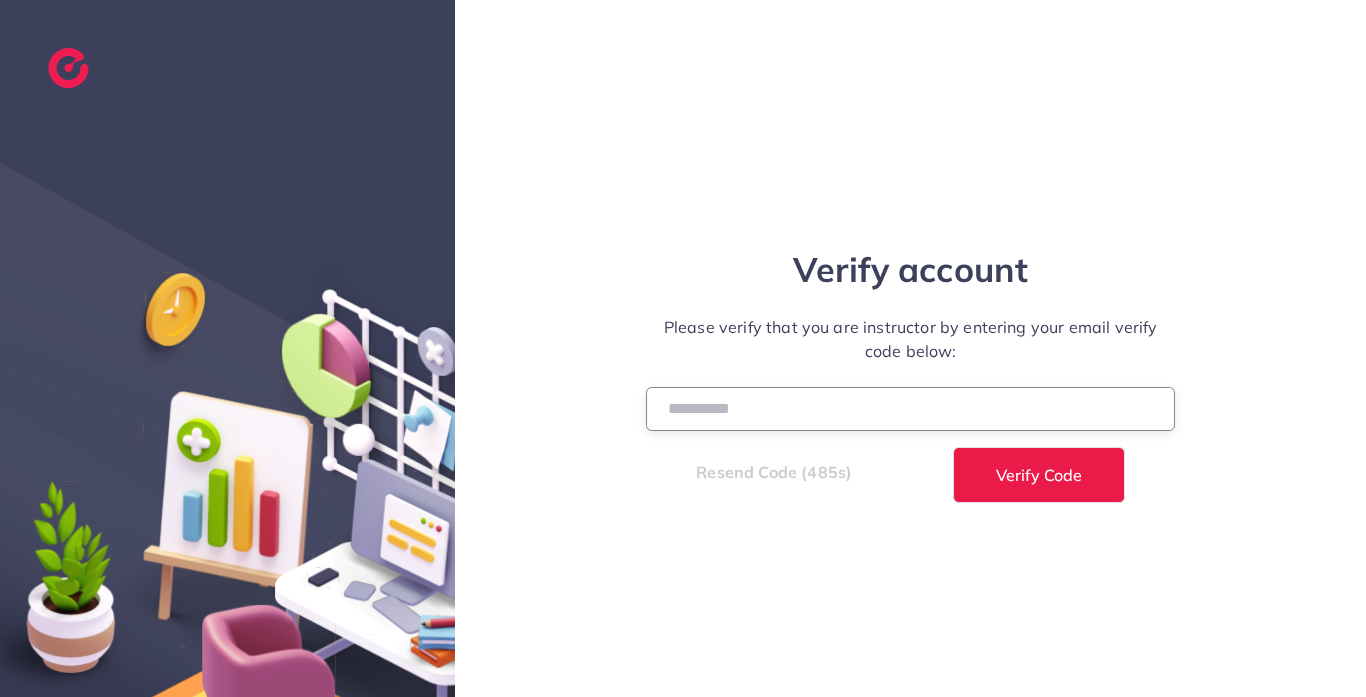 type on "******" 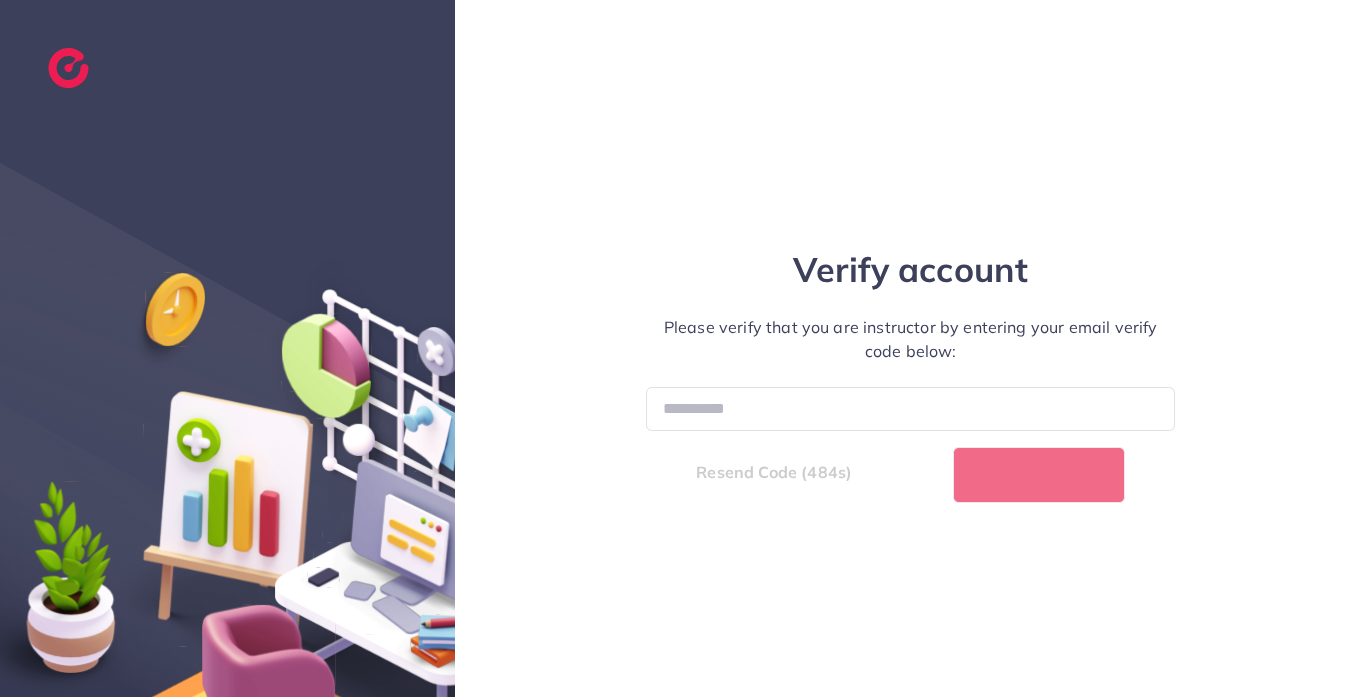 select on "*" 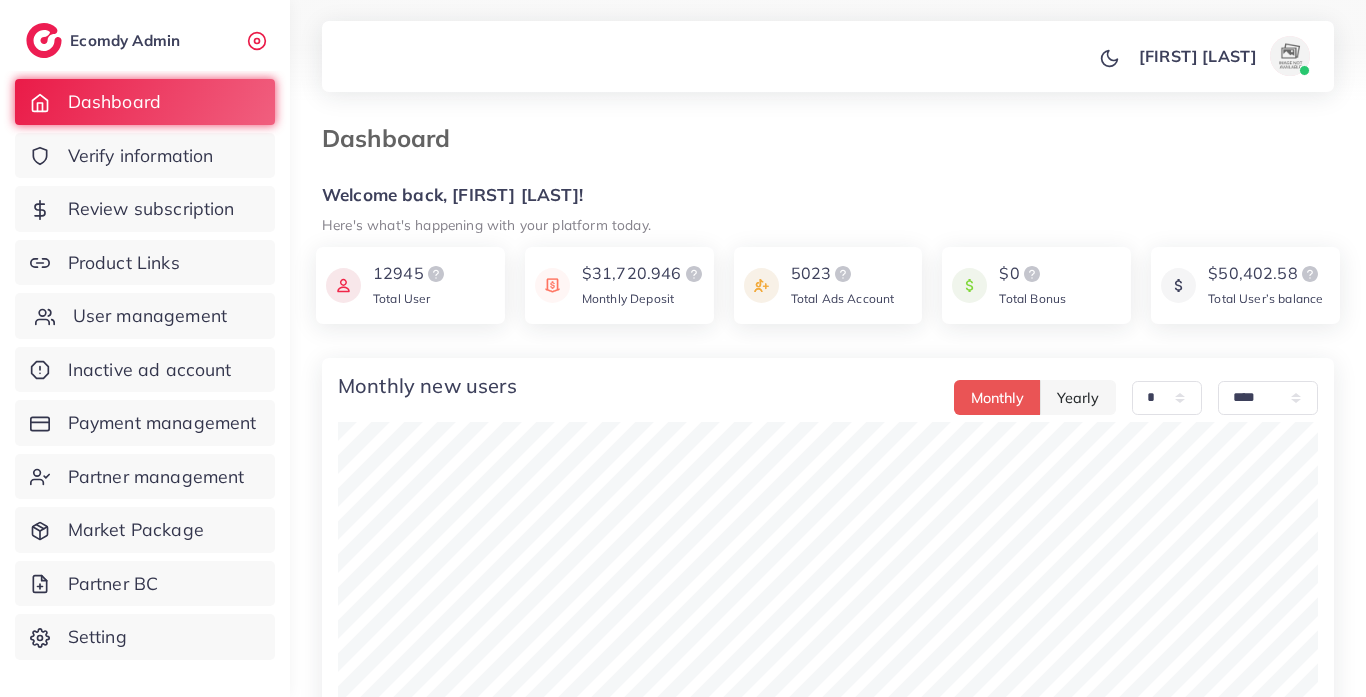 click on "User management" at bounding box center [150, 316] 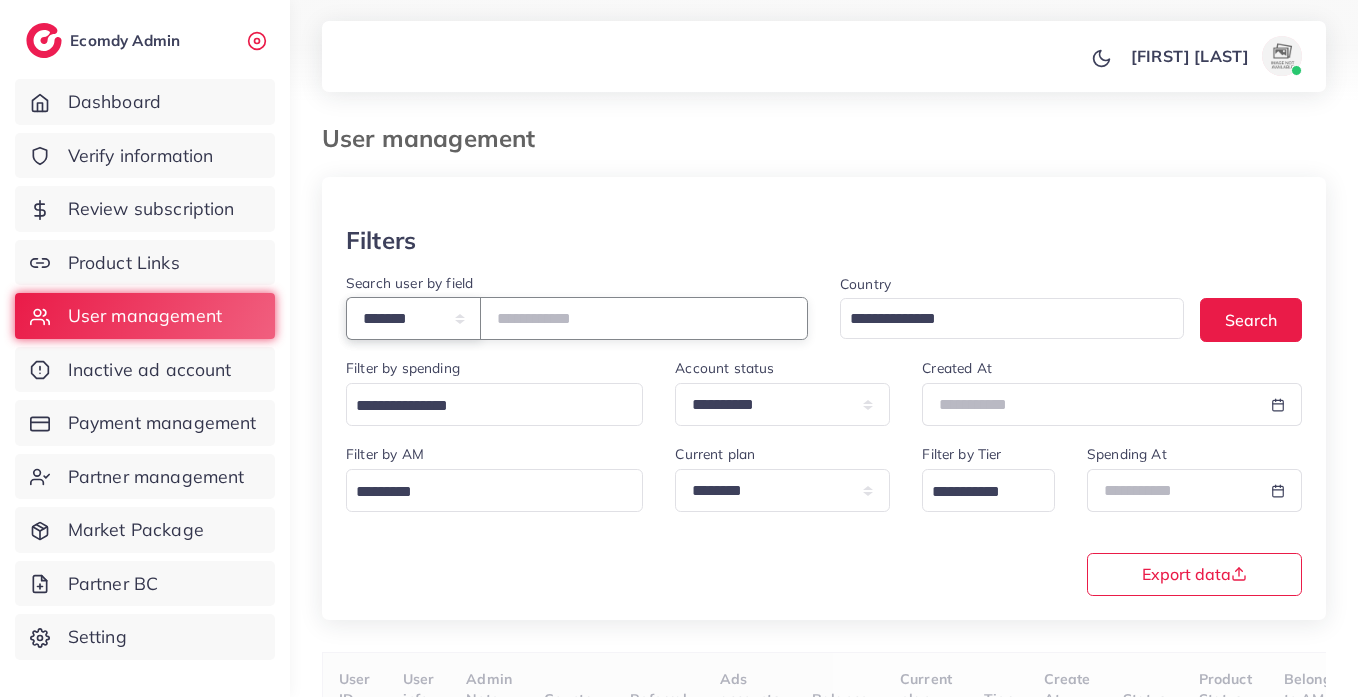 click on "**********" at bounding box center [413, 318] 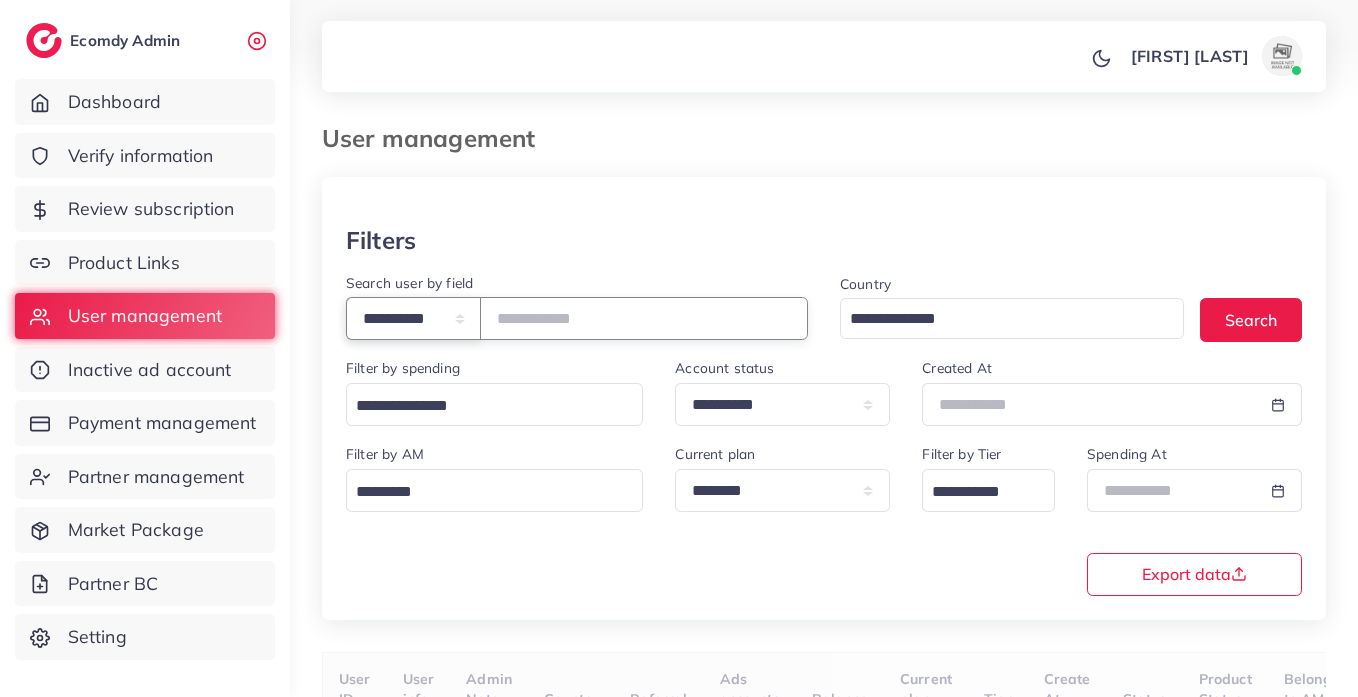 click on "**********" at bounding box center (413, 318) 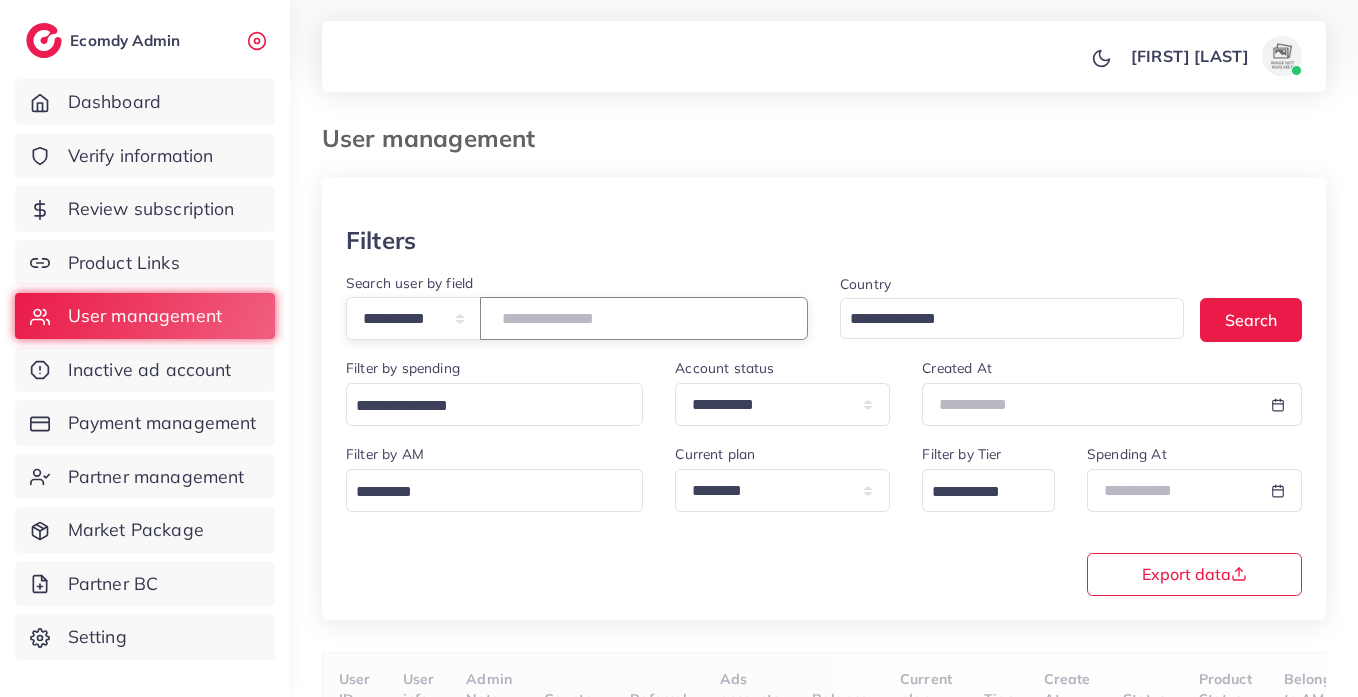 click at bounding box center (644, 318) 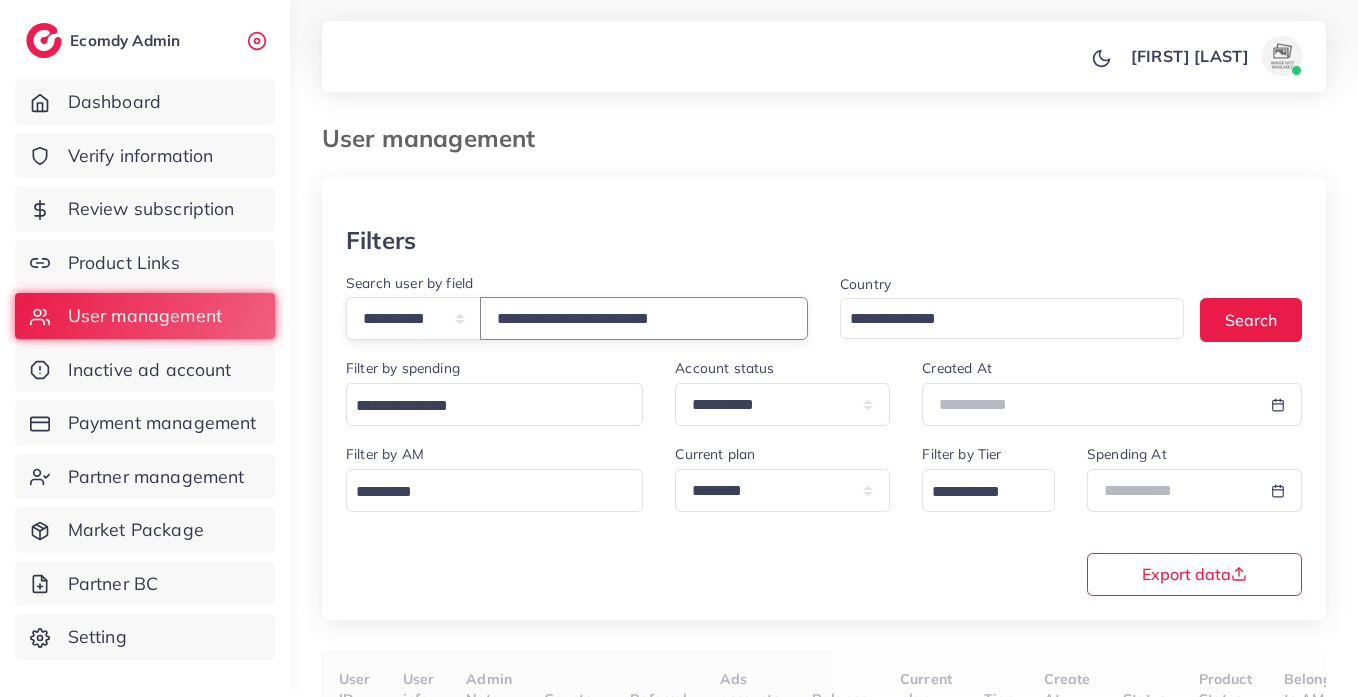type on "**********" 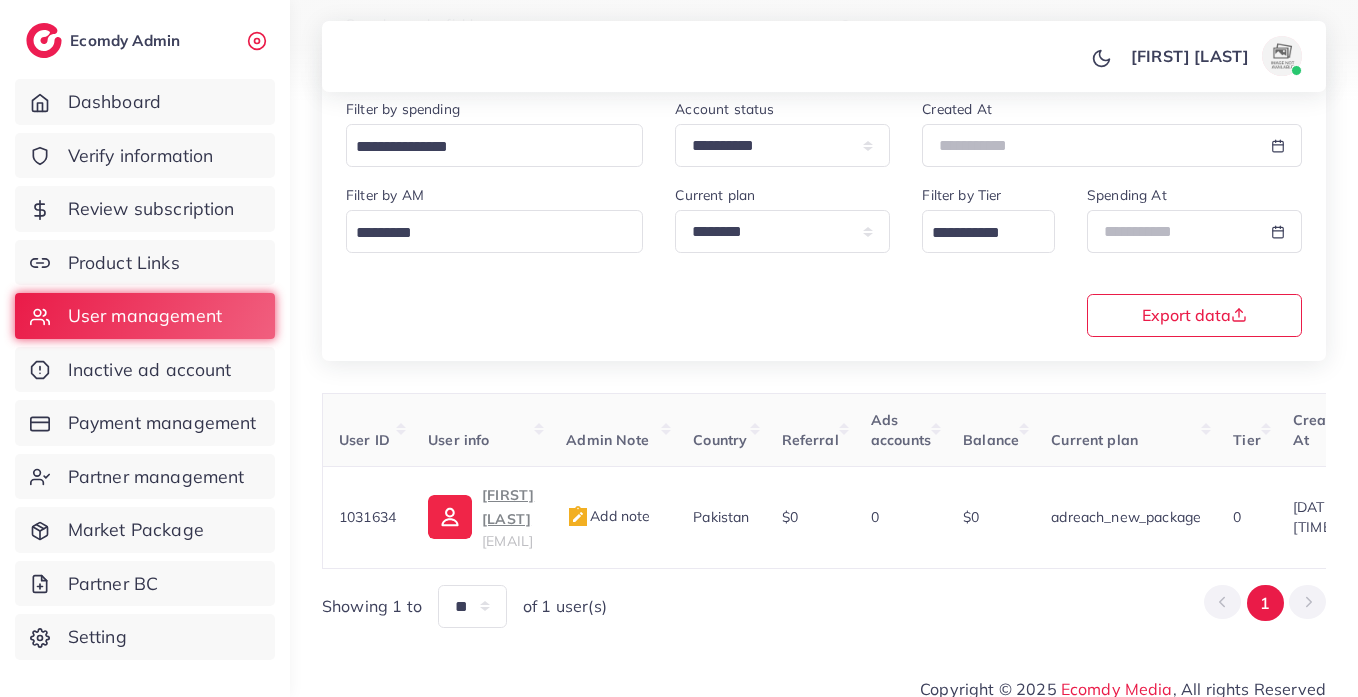 scroll, scrollTop: 260, scrollLeft: 0, axis: vertical 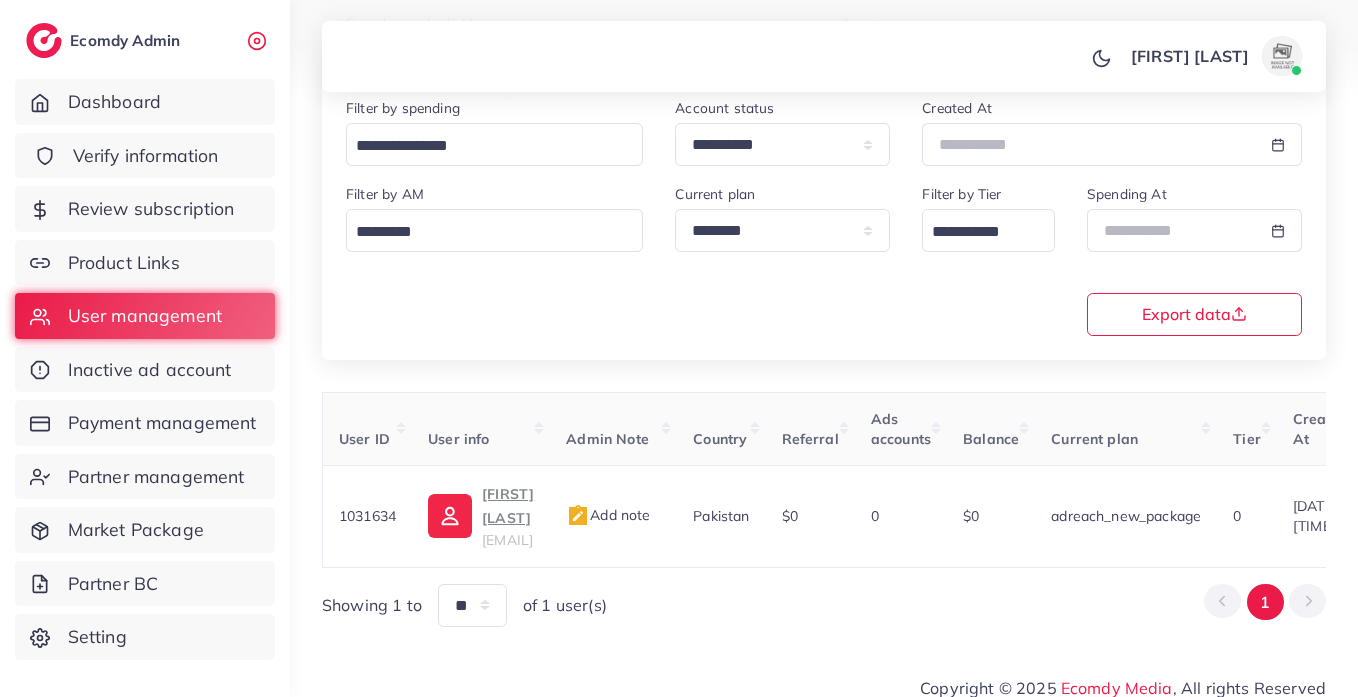 click on "Verify information" at bounding box center [146, 156] 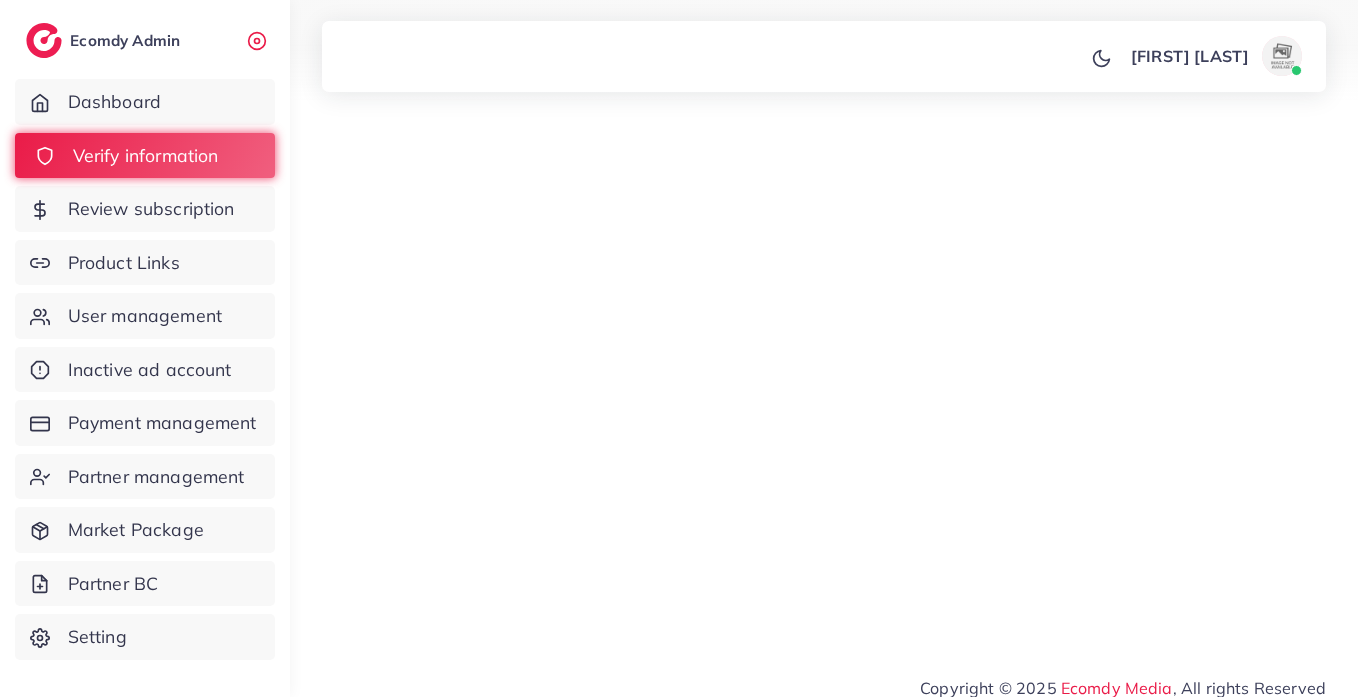 scroll, scrollTop: 0, scrollLeft: 0, axis: both 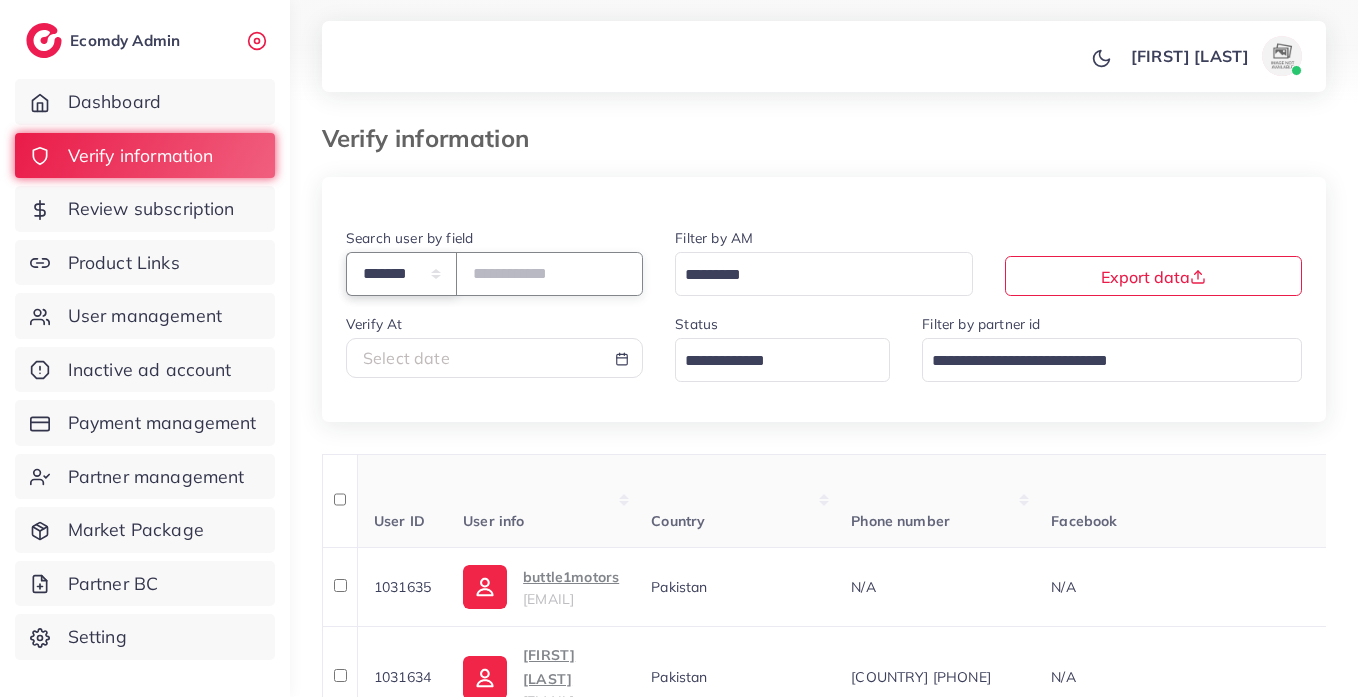 click on "**********" at bounding box center [401, 273] 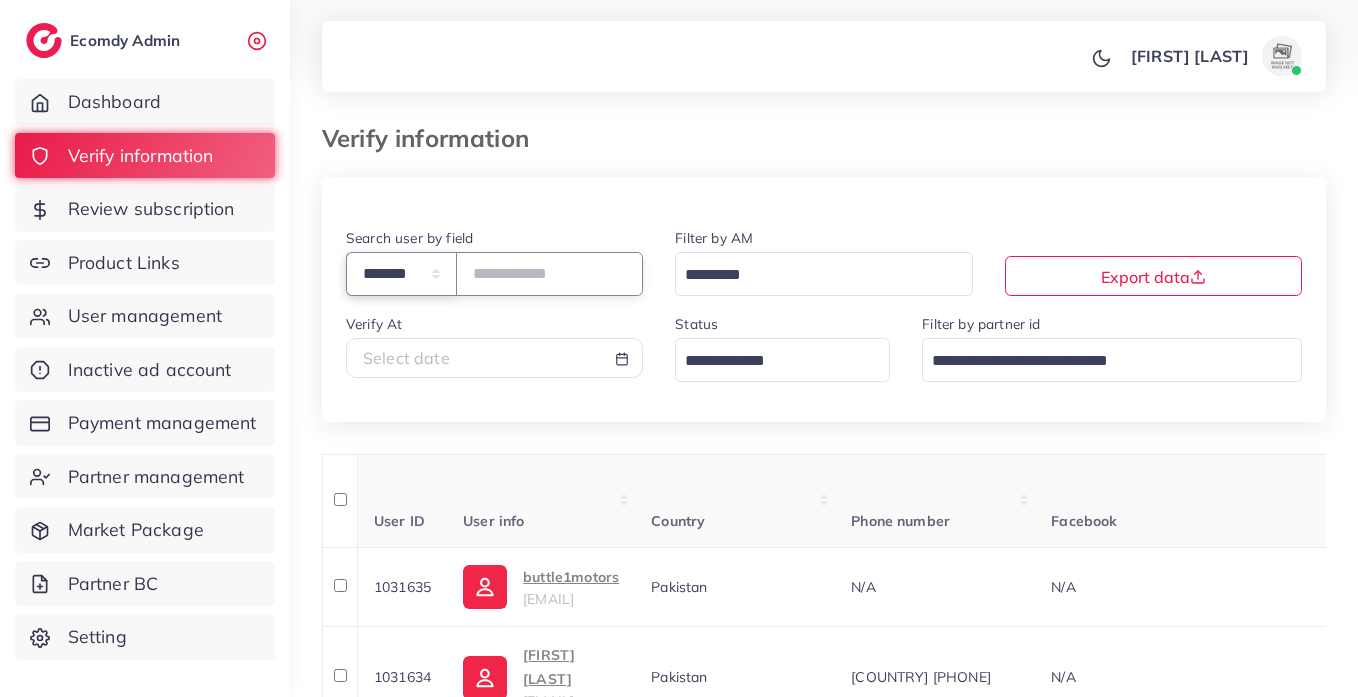 select on "*****" 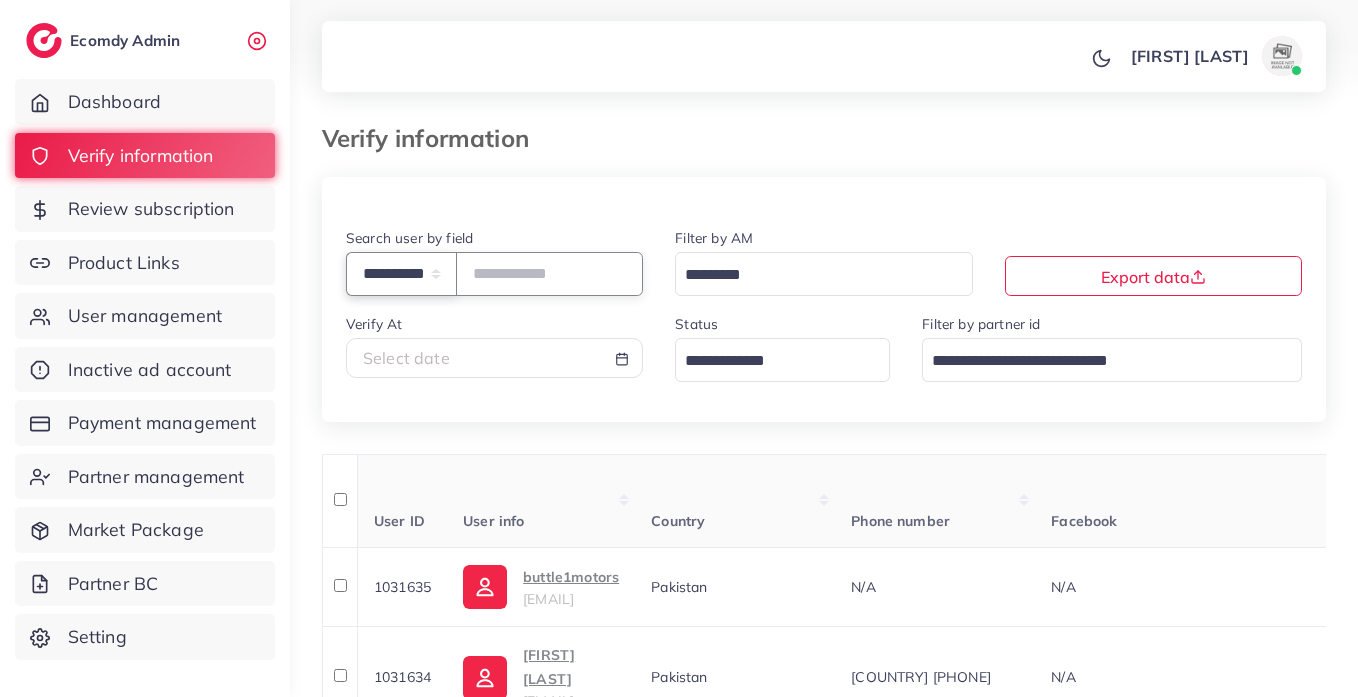 click on "**********" at bounding box center (401, 273) 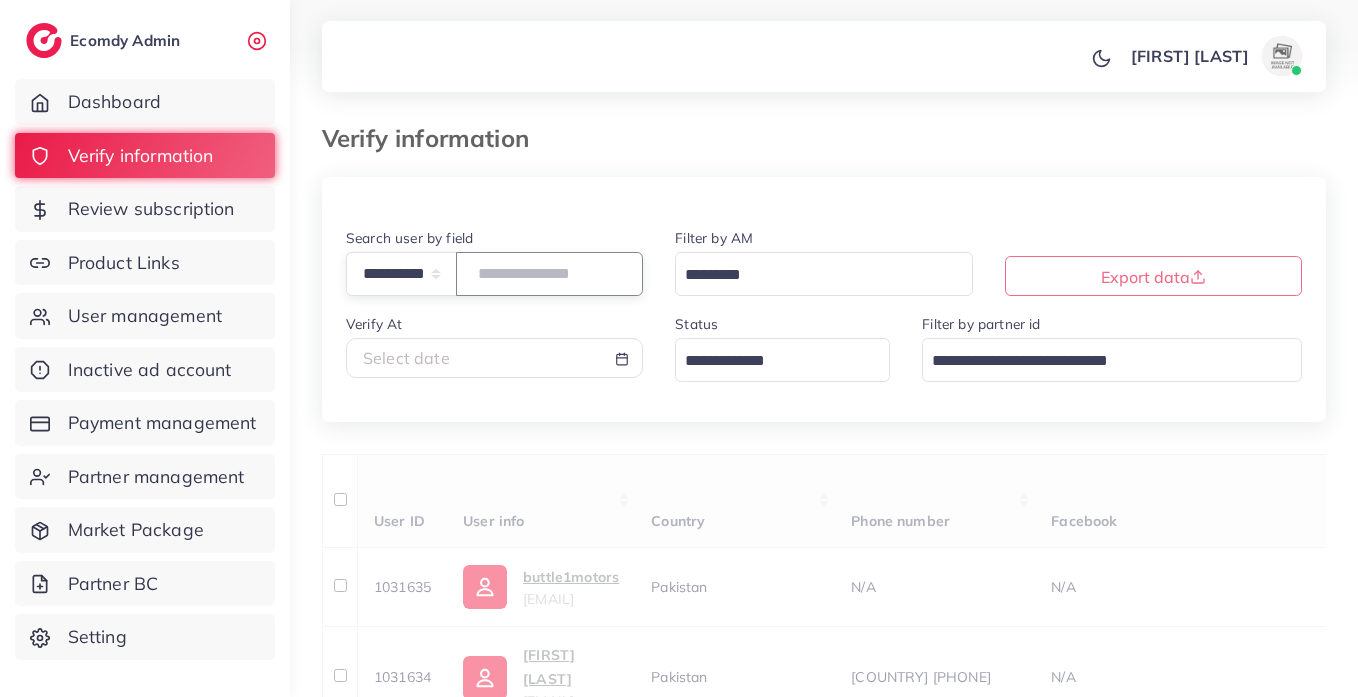 click at bounding box center (549, 273) 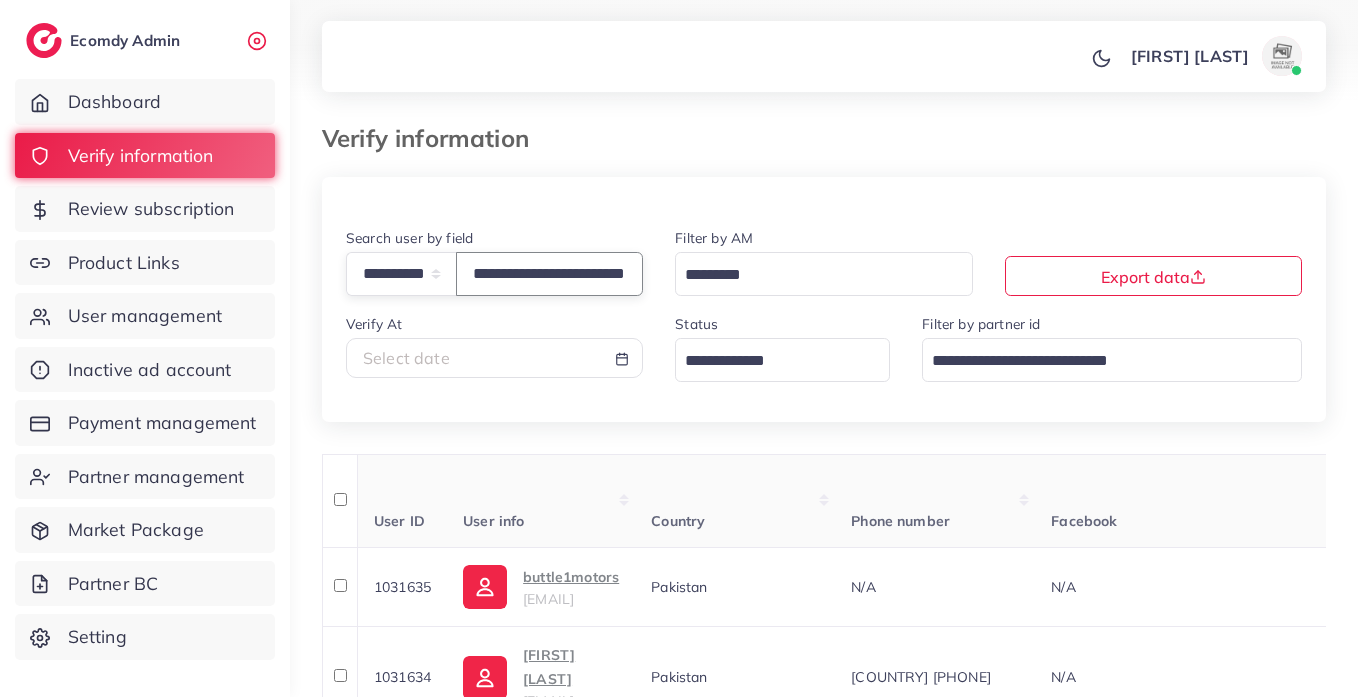 scroll, scrollTop: 0, scrollLeft: 81, axis: horizontal 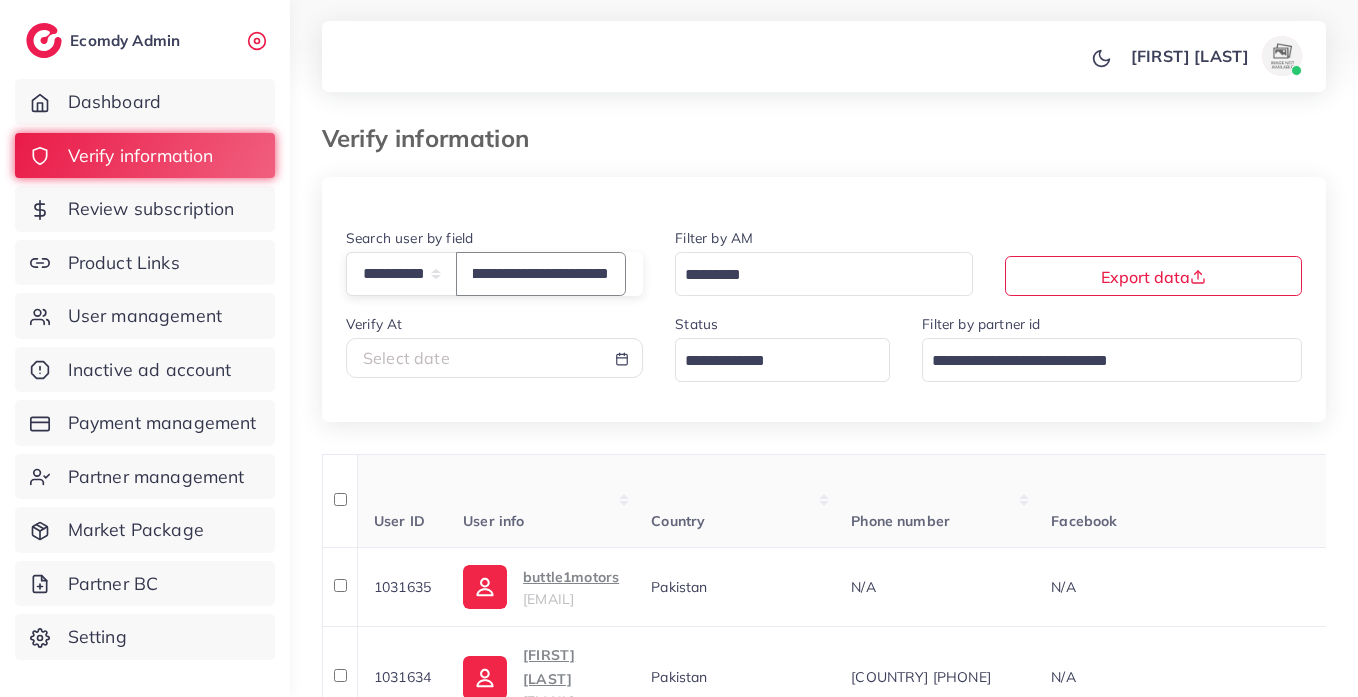 type on "**********" 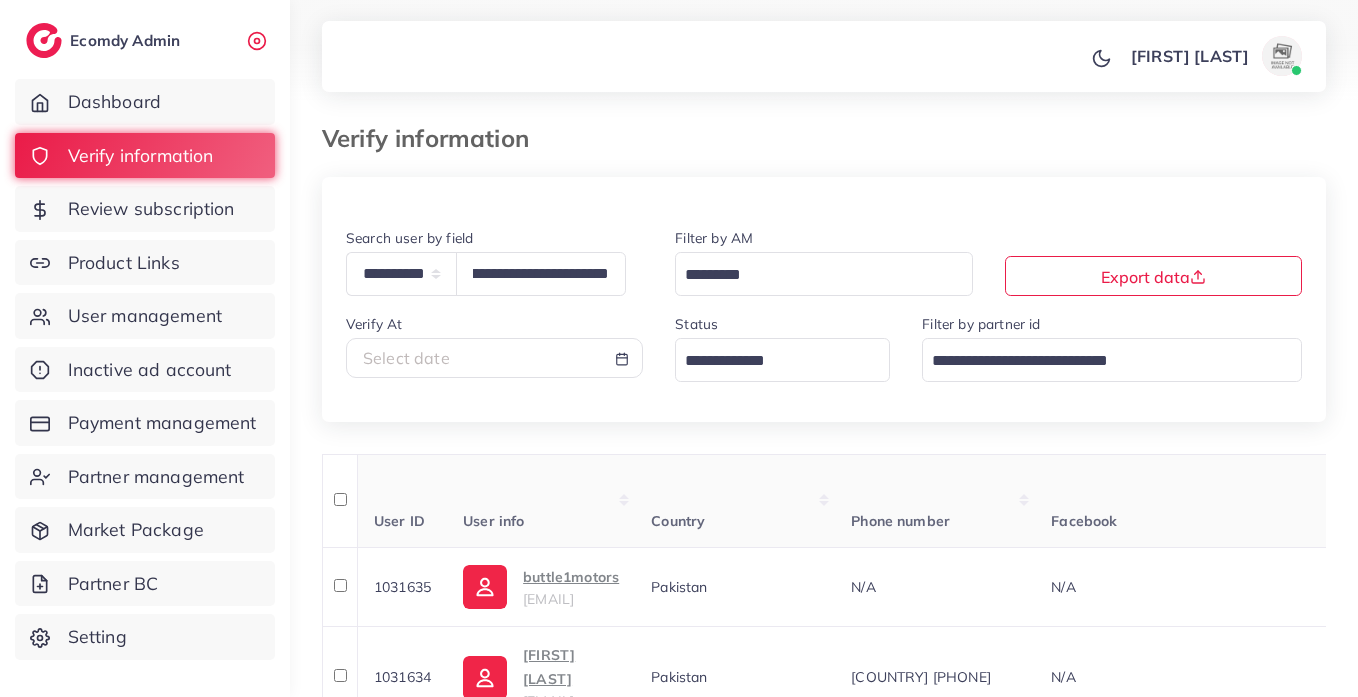 scroll, scrollTop: 0, scrollLeft: 0, axis: both 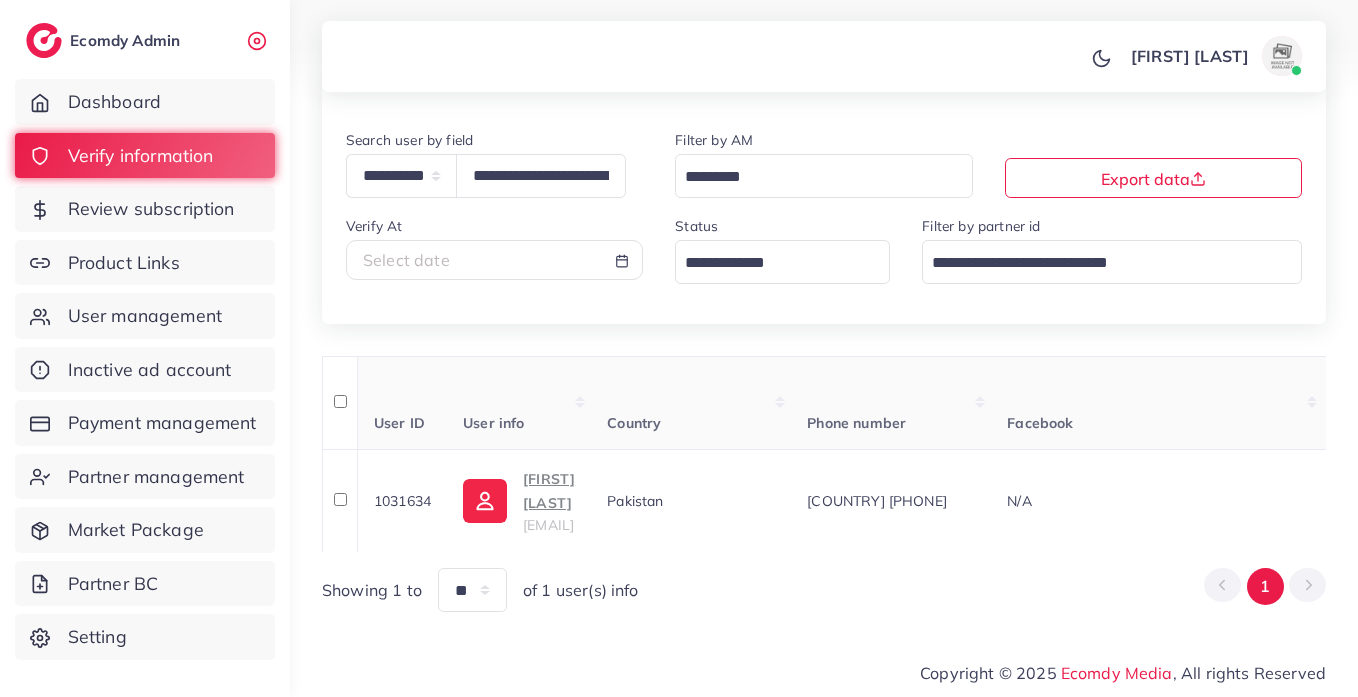 drag, startPoint x: 619, startPoint y: 543, endPoint x: 1119, endPoint y: 561, distance: 500.32388 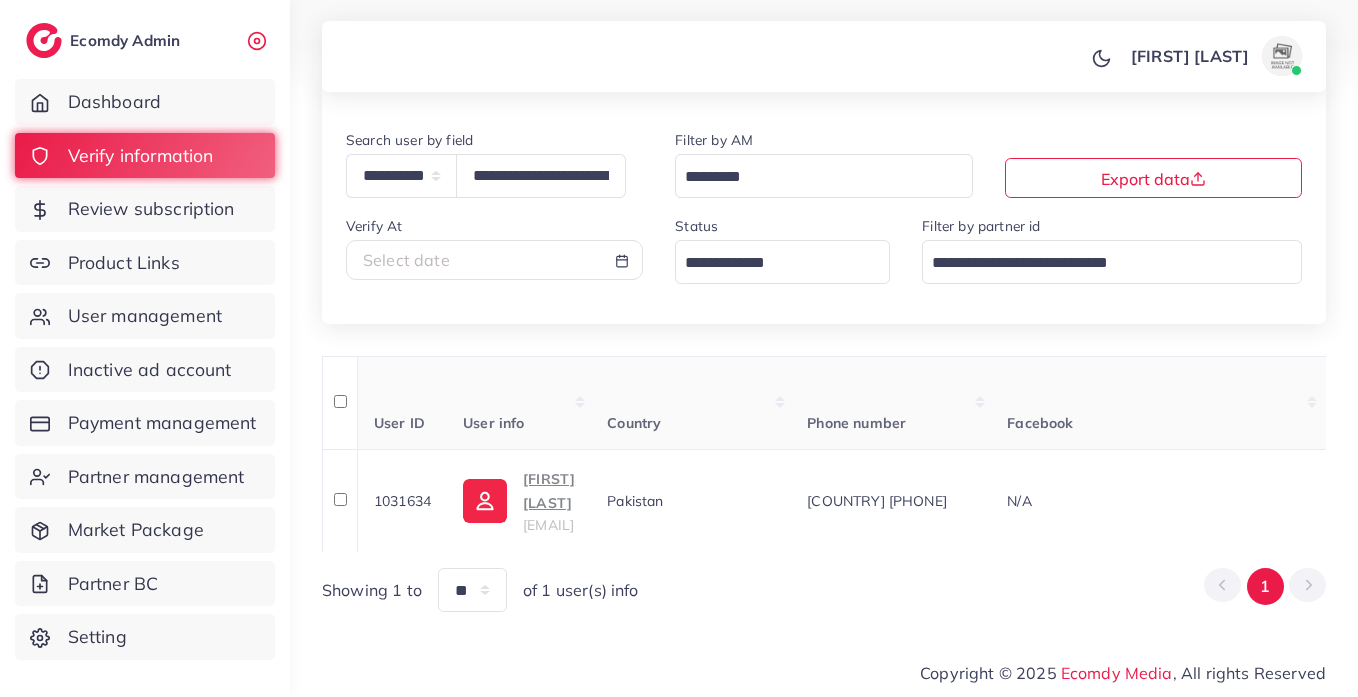 drag, startPoint x: 619, startPoint y: 543, endPoint x: 868, endPoint y: 571, distance: 250.56935 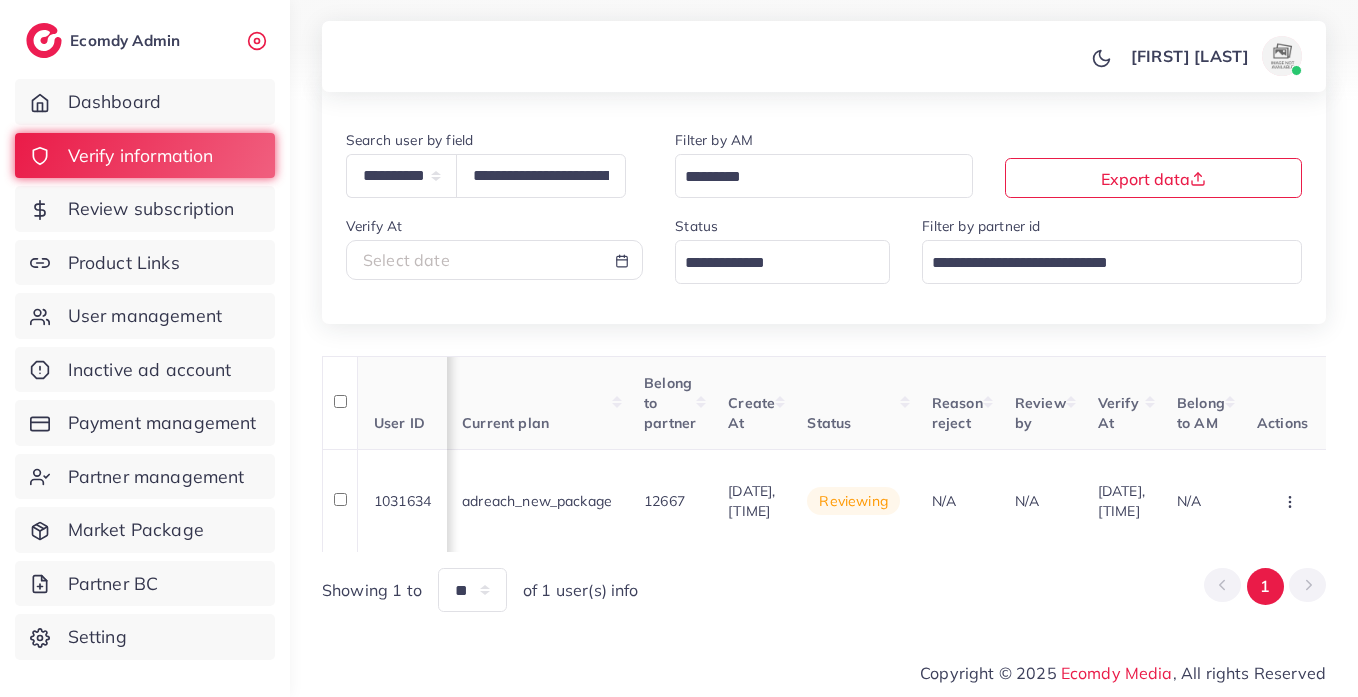 scroll, scrollTop: 0, scrollLeft: 2160, axis: horizontal 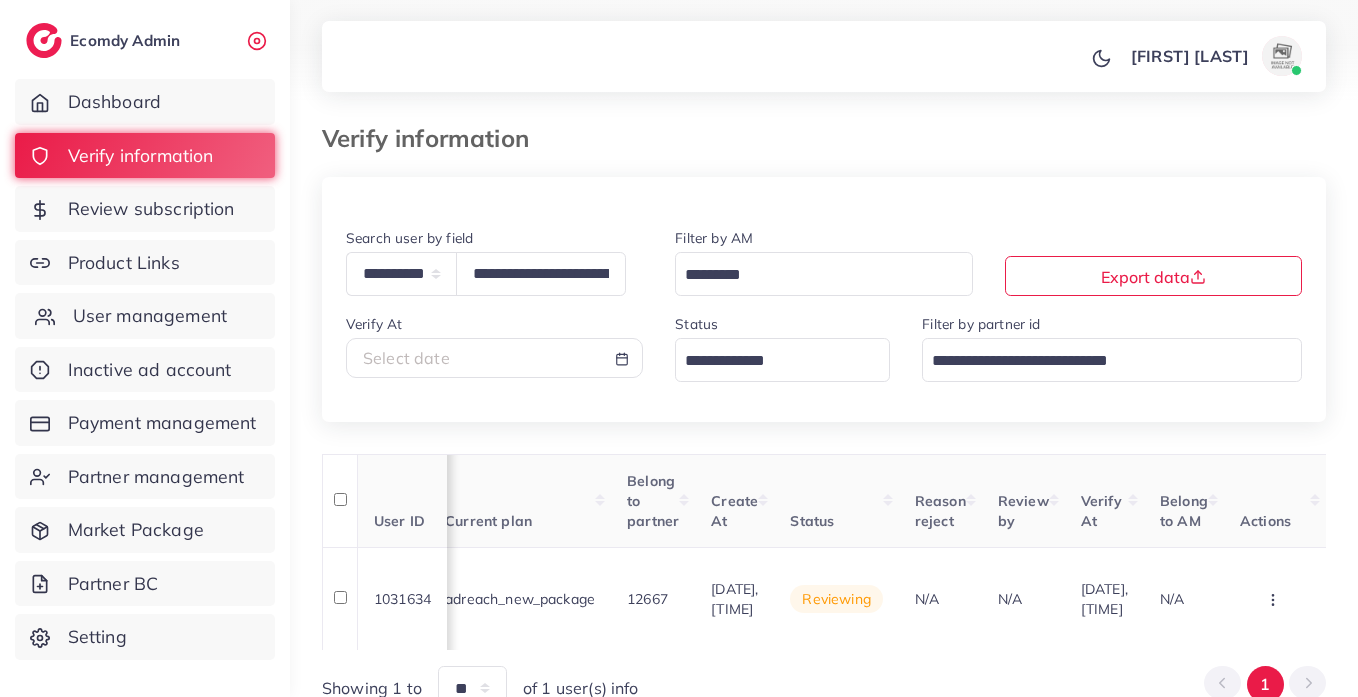 click on "User management" at bounding box center [150, 316] 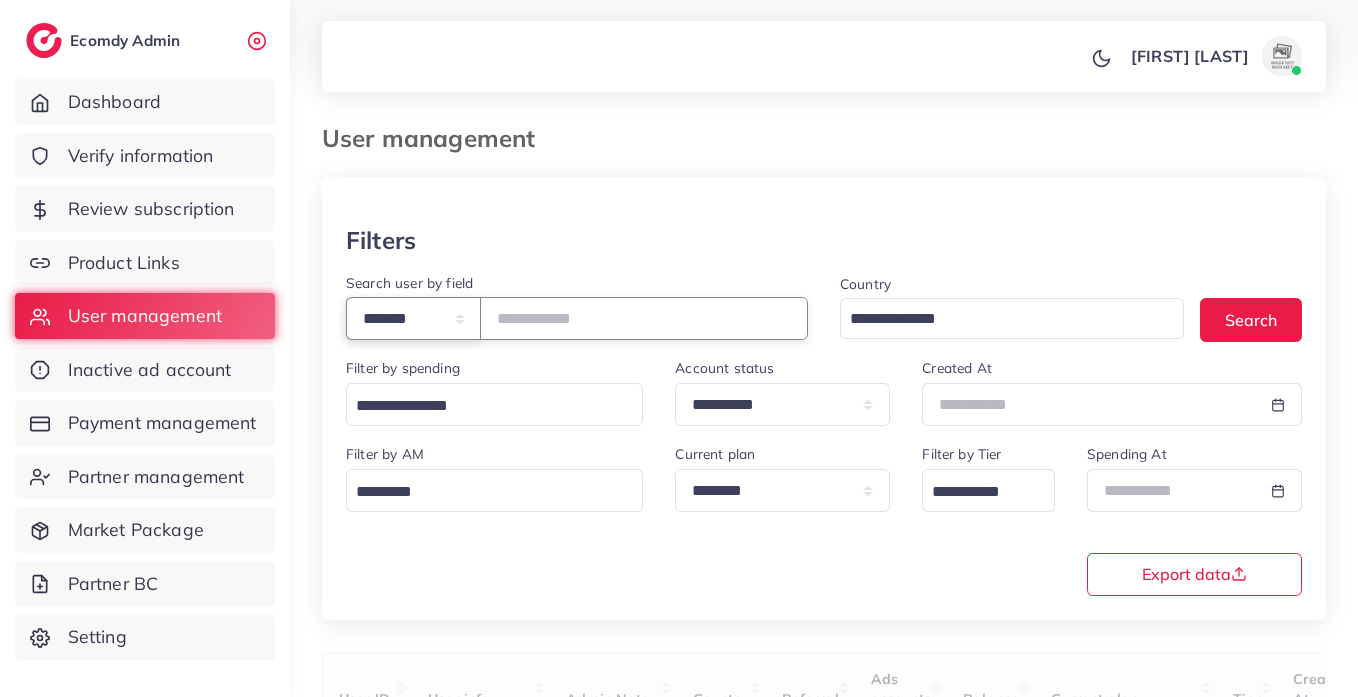 click on "**********" at bounding box center (413, 318) 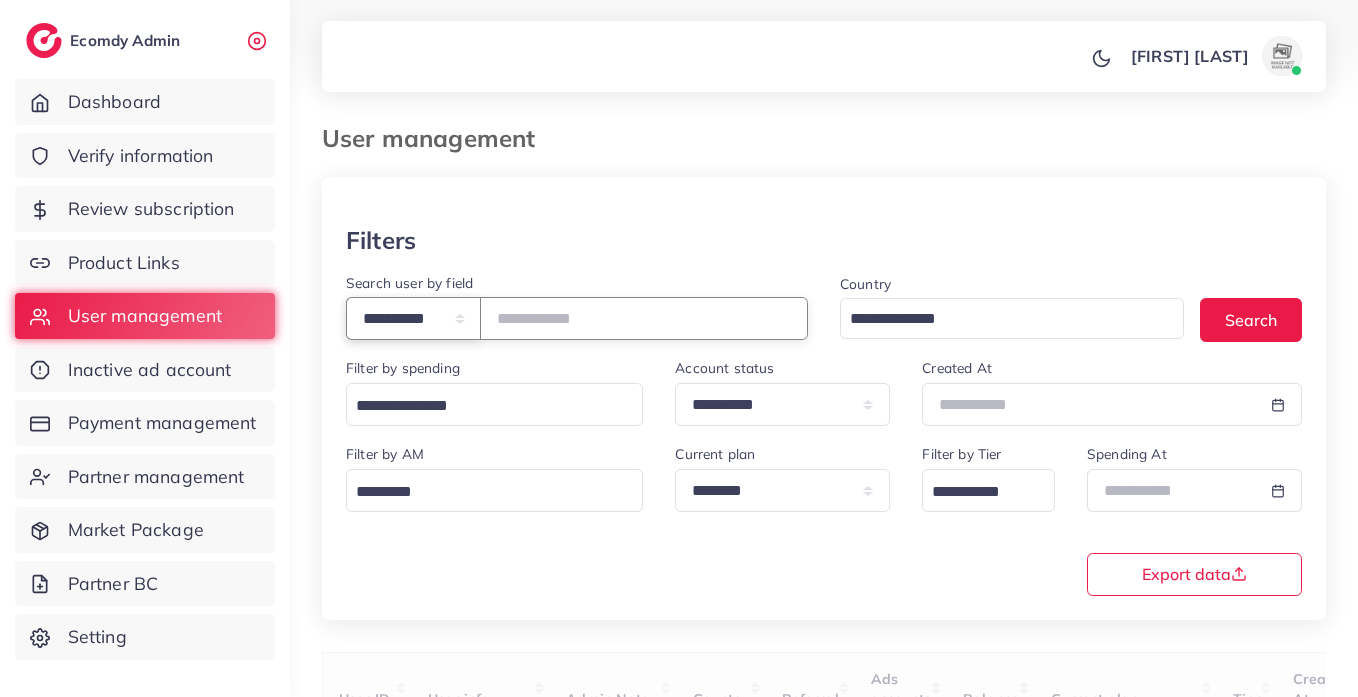 click on "**********" at bounding box center (413, 318) 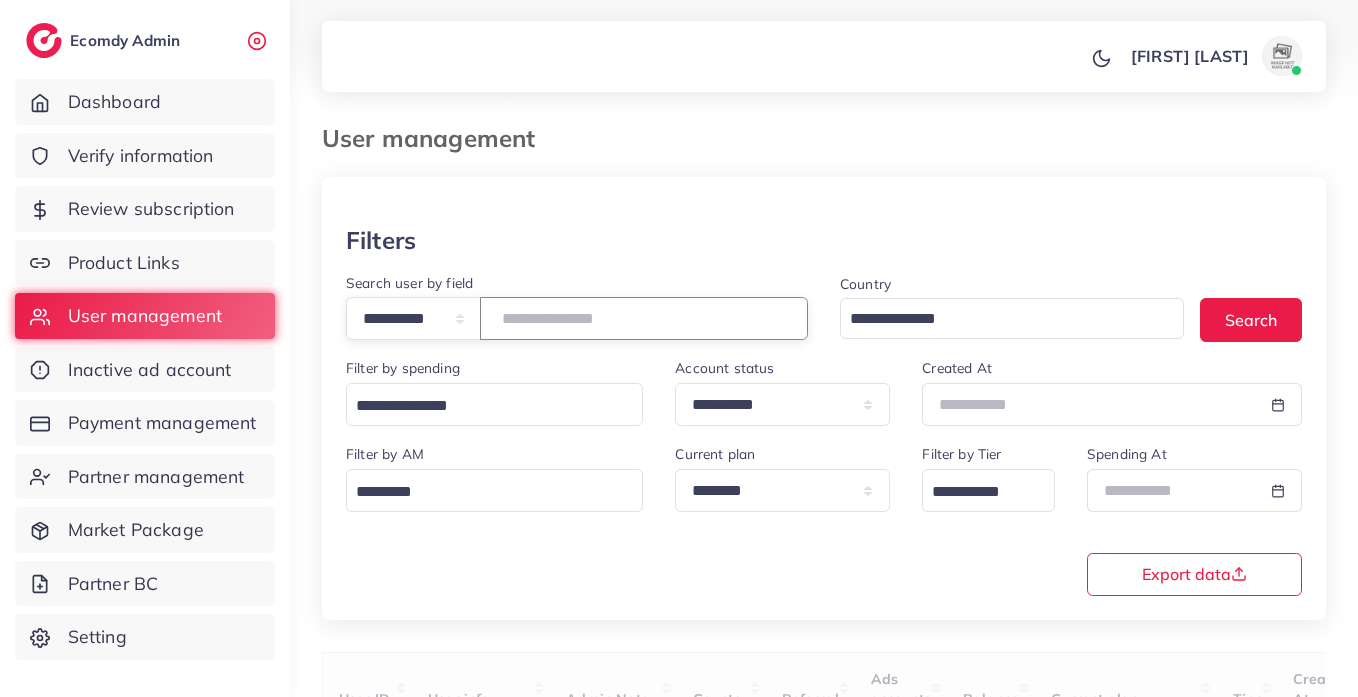 click at bounding box center [644, 318] 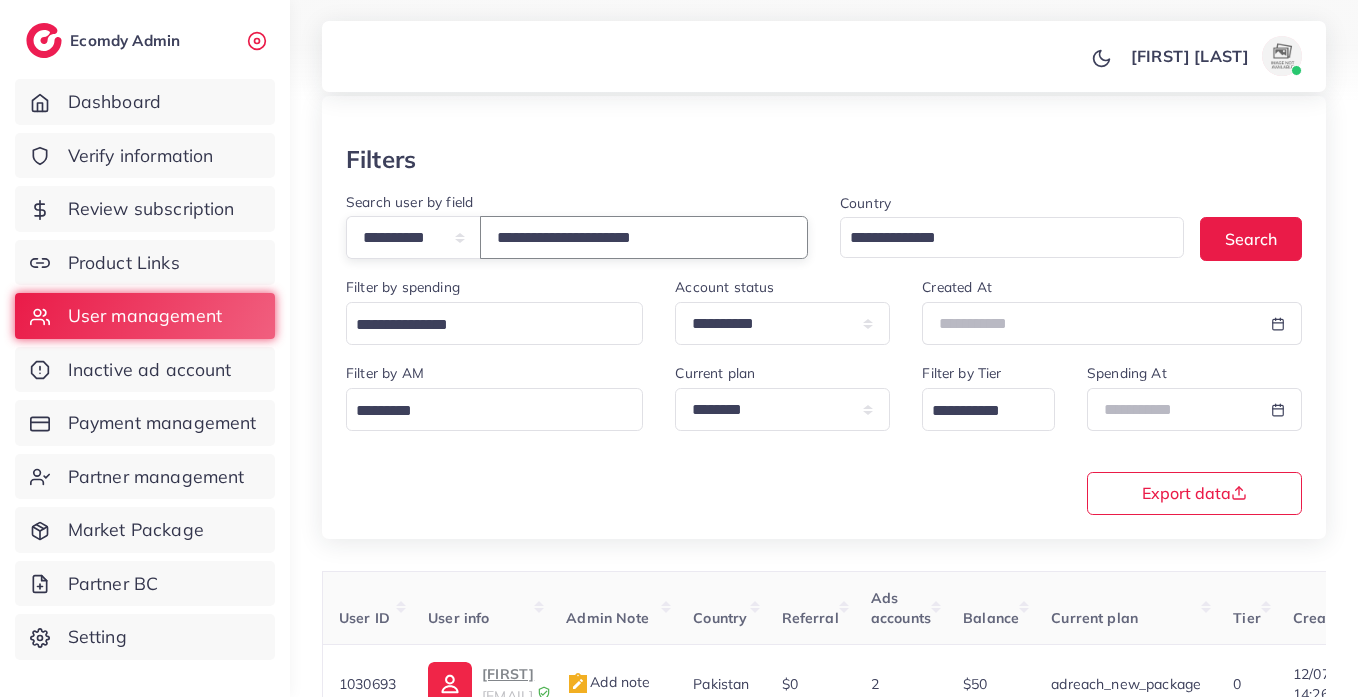 scroll, scrollTop: 260, scrollLeft: 0, axis: vertical 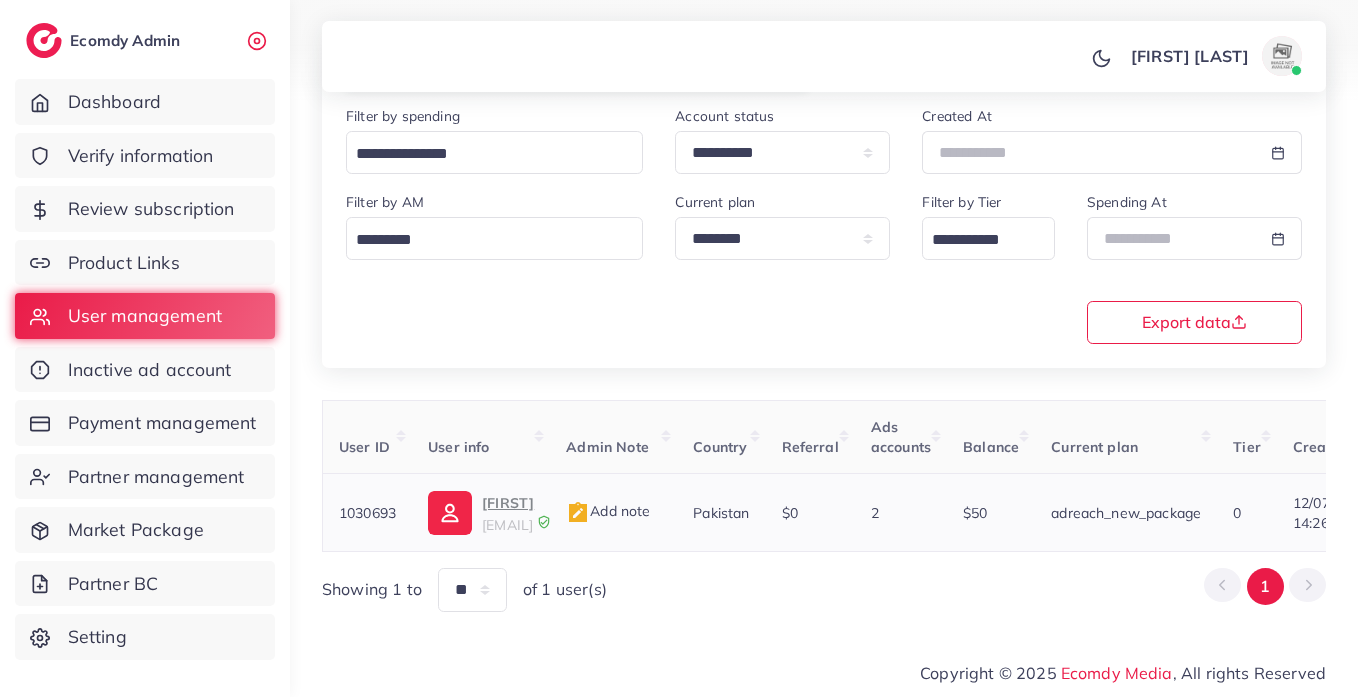 type on "**********" 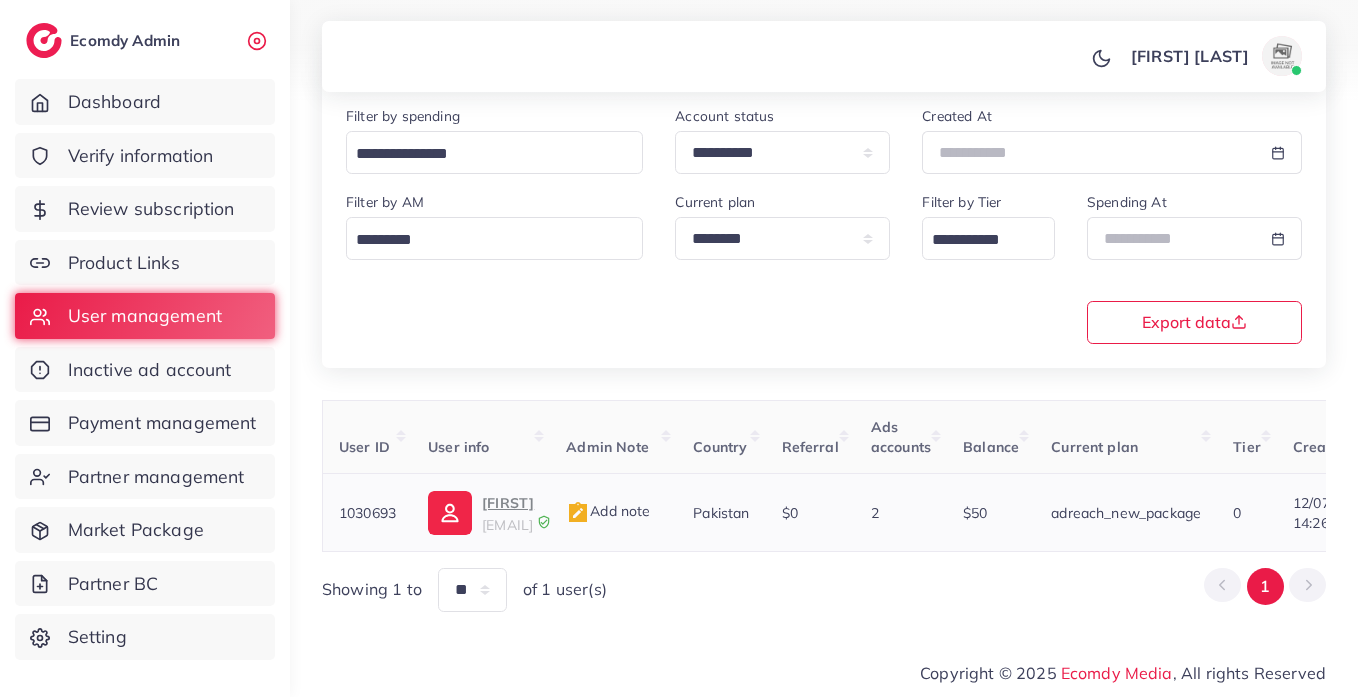 click on "Sidrakhan" at bounding box center (508, 503) 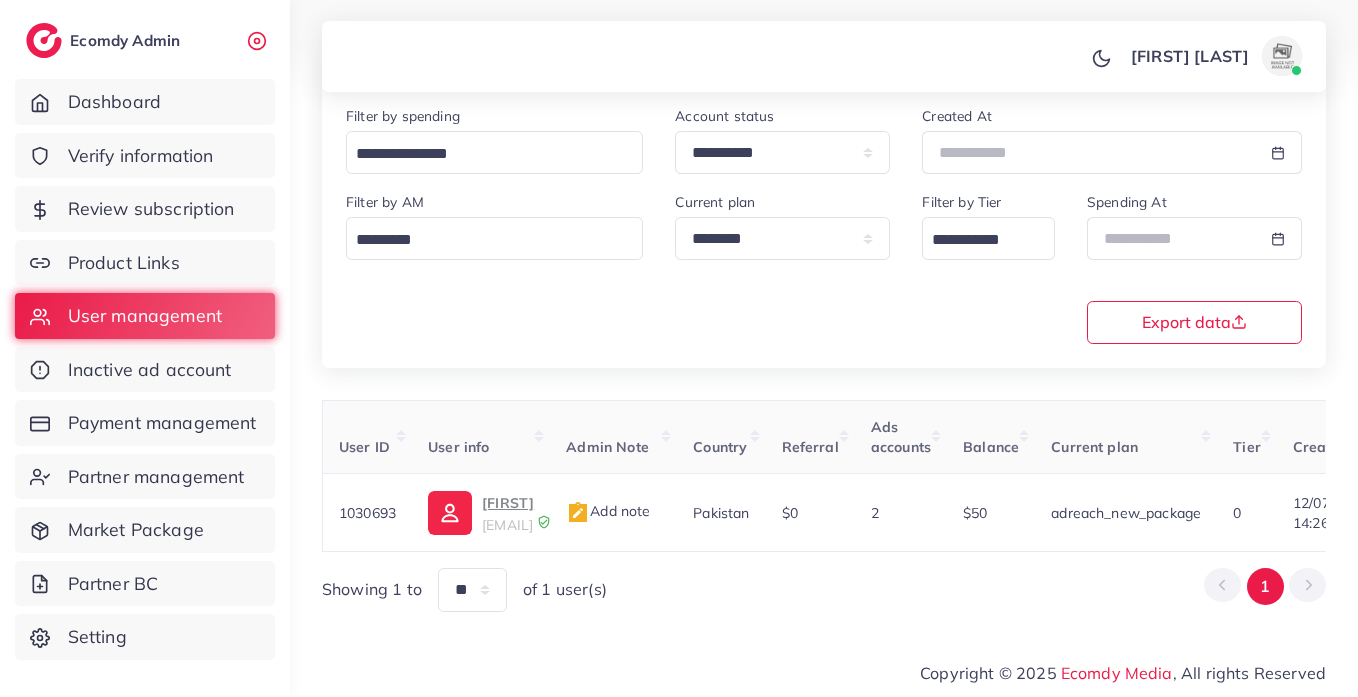 scroll, scrollTop: 0, scrollLeft: 0, axis: both 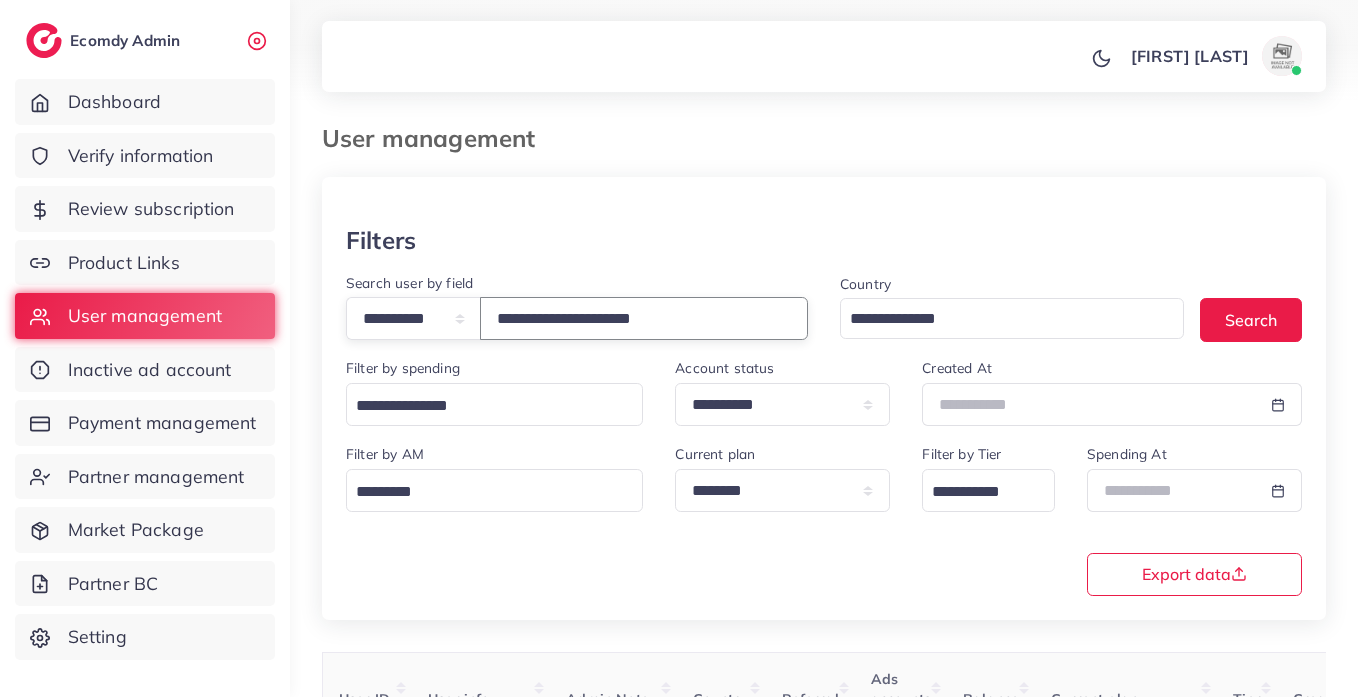 click on "**********" at bounding box center [644, 318] 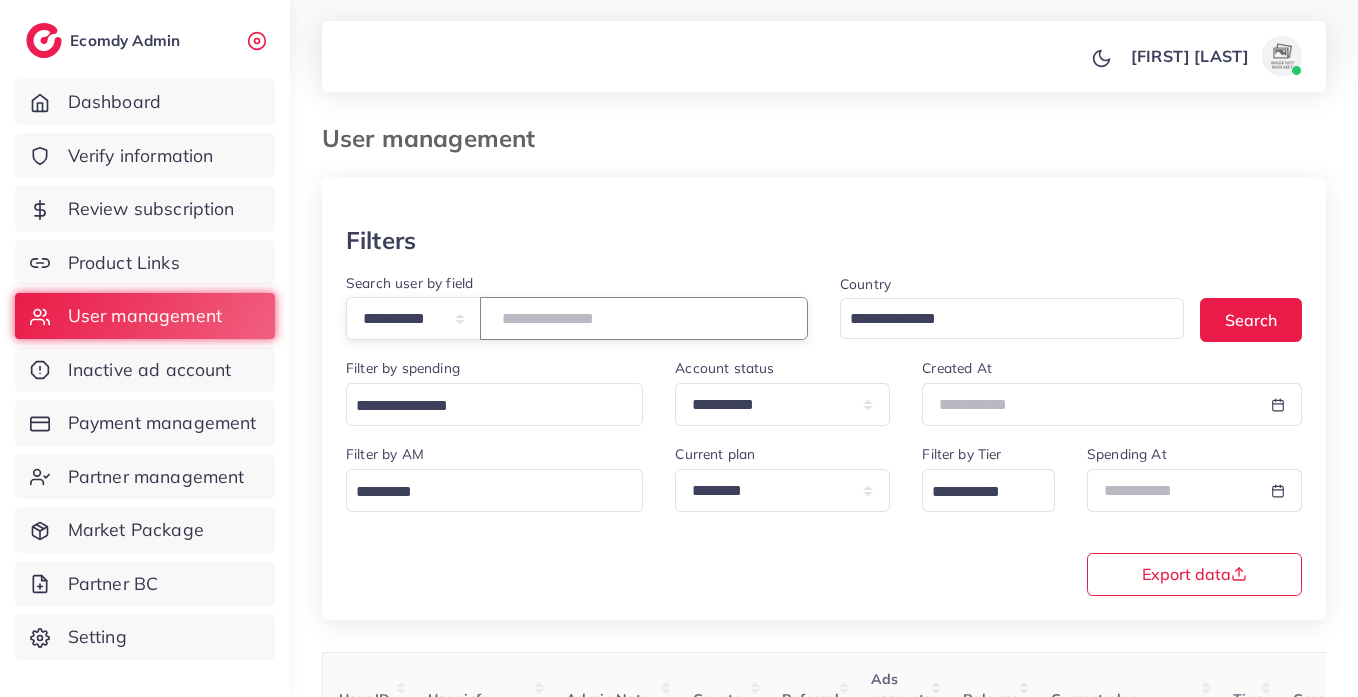 paste on "**********" 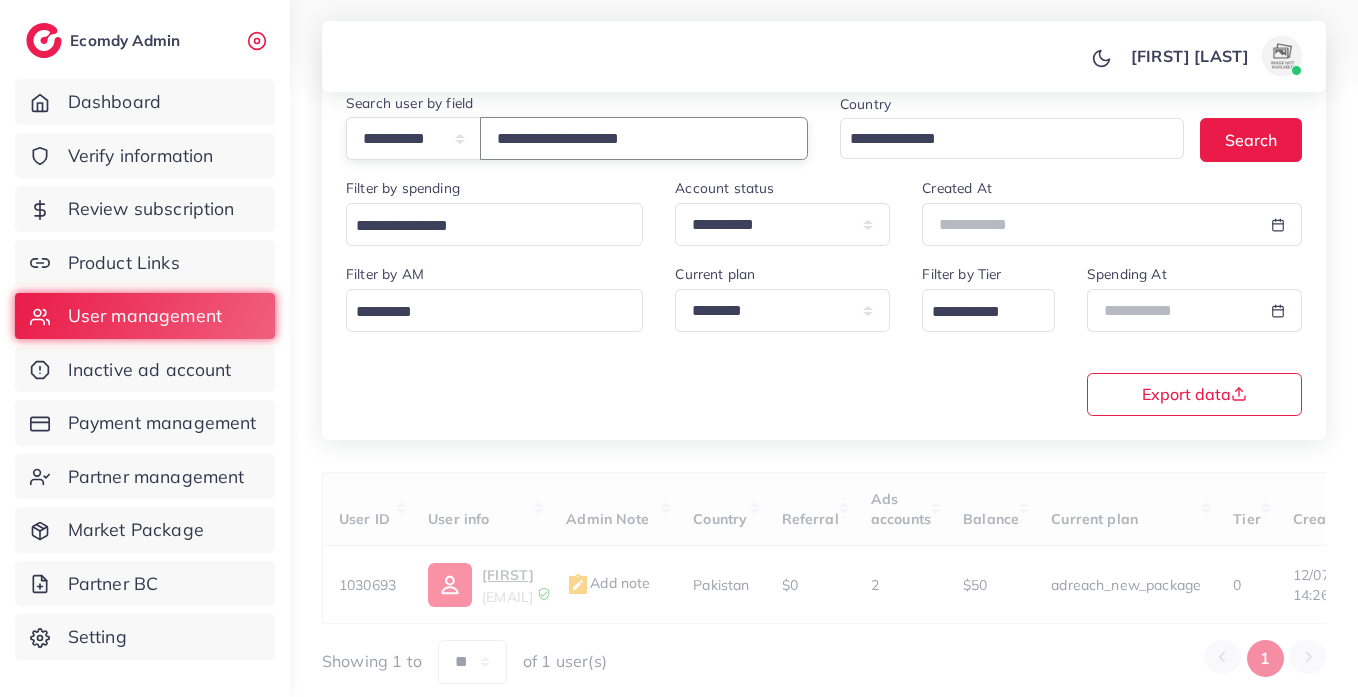 scroll, scrollTop: 260, scrollLeft: 0, axis: vertical 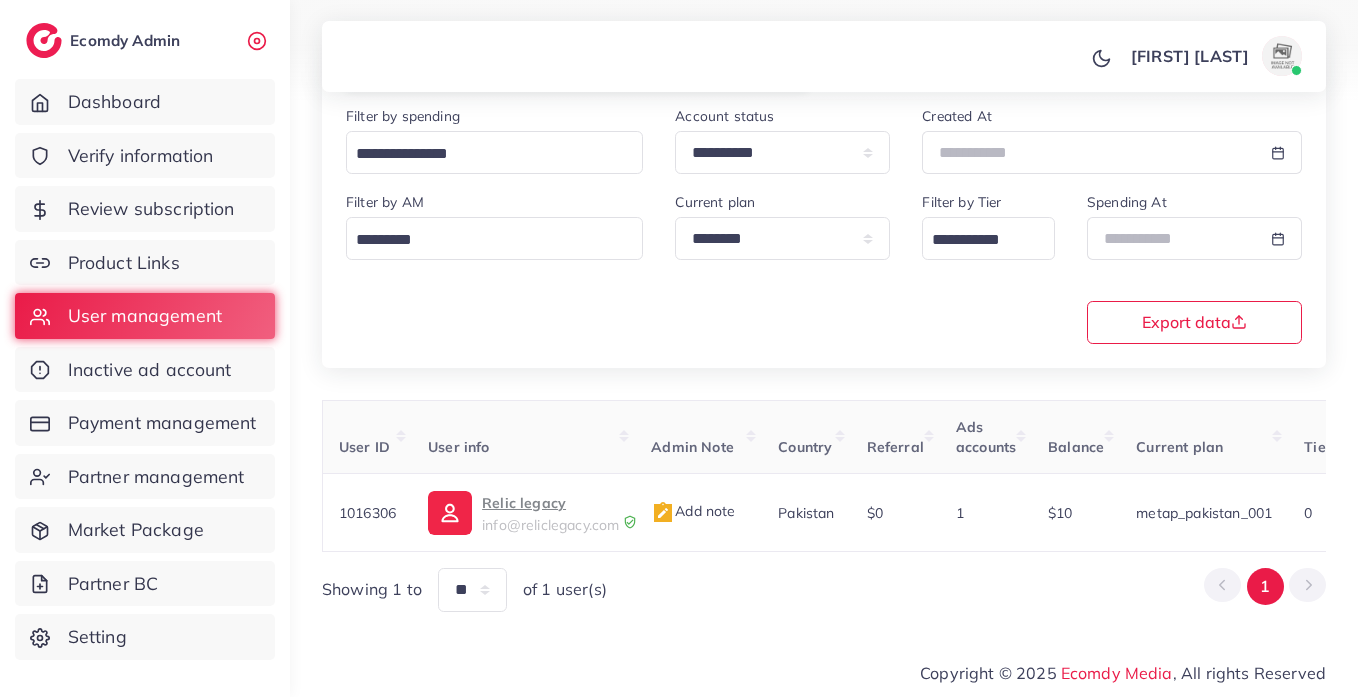 type on "**********" 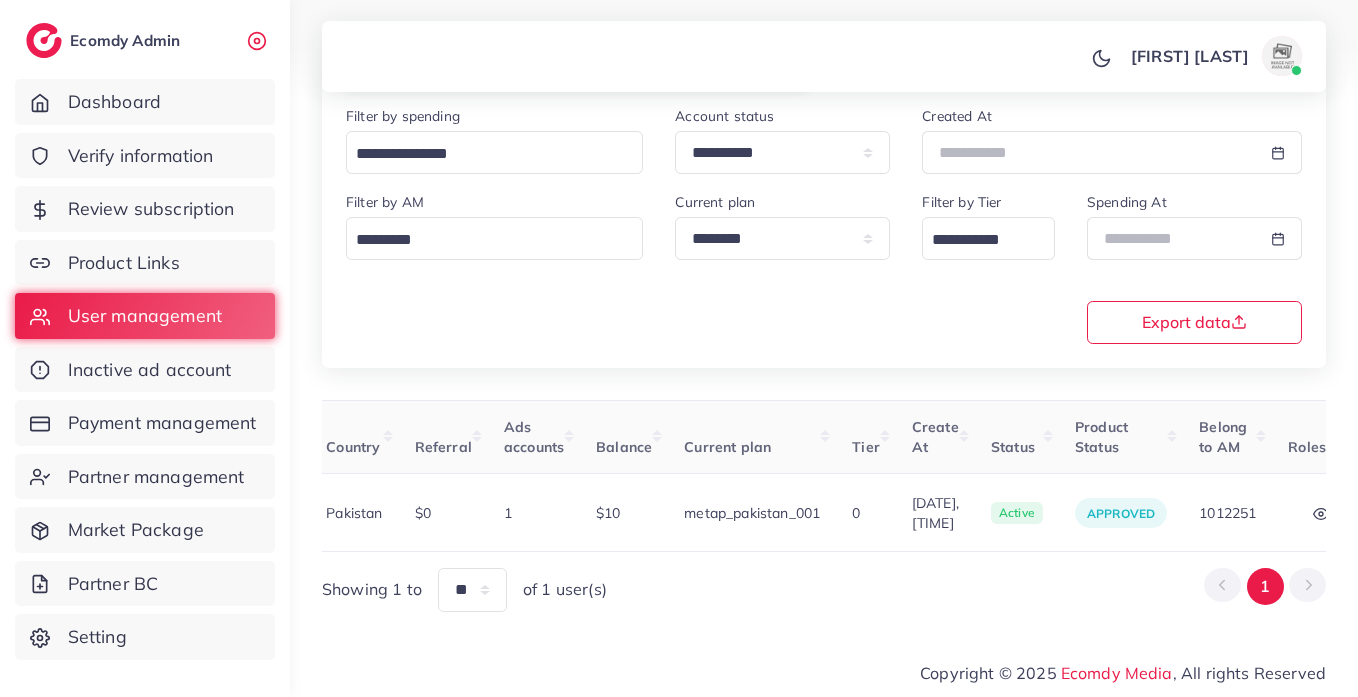 scroll, scrollTop: 0, scrollLeft: 643, axis: horizontal 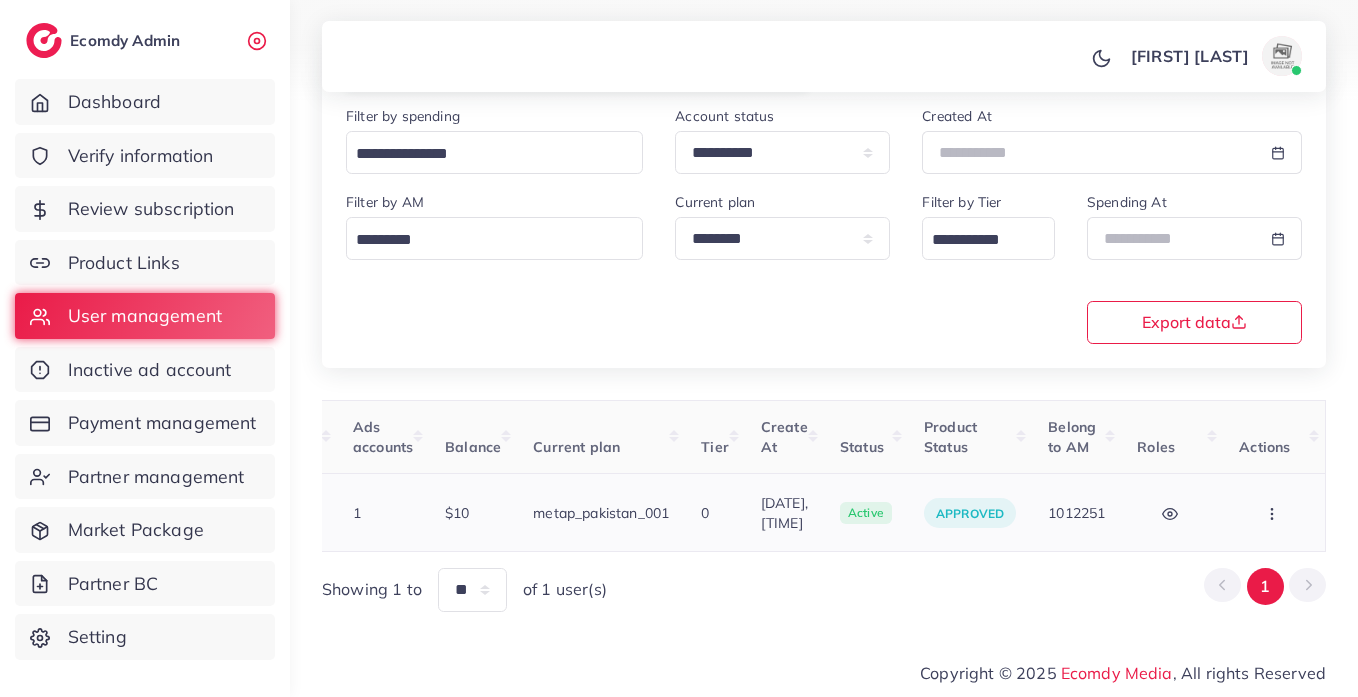 click 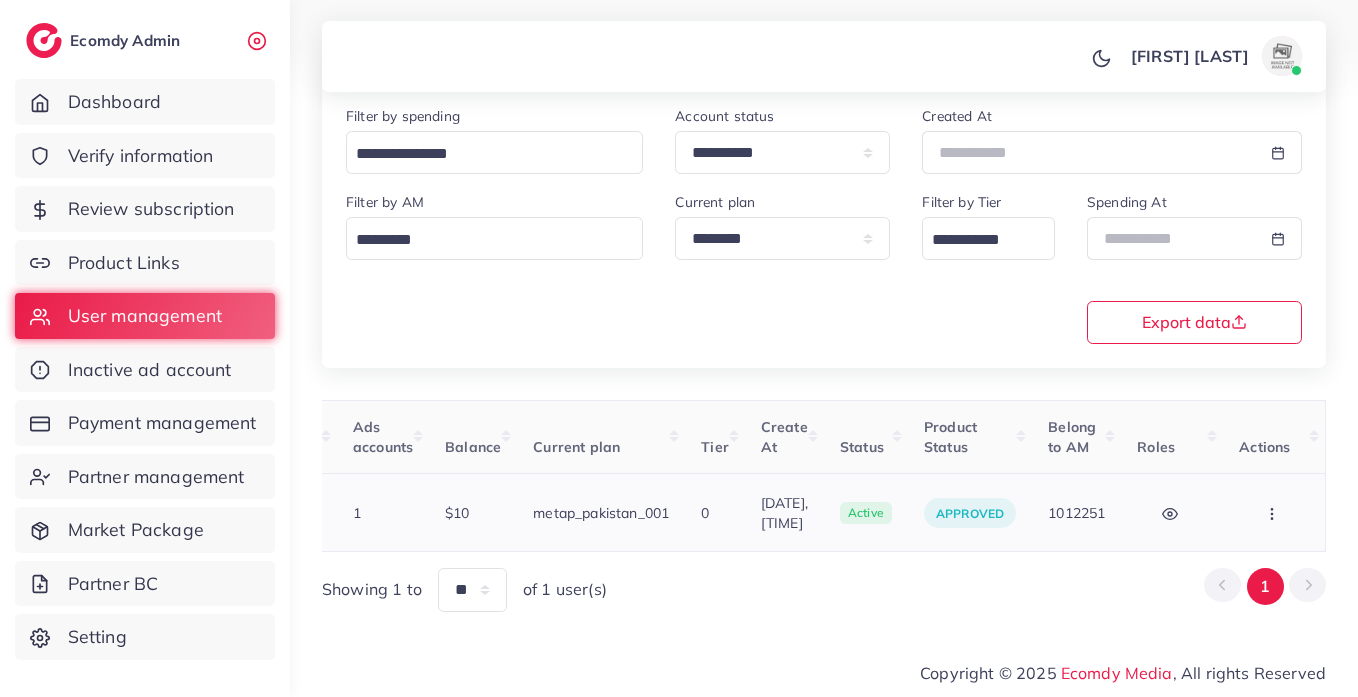 click on "Assign to AM" at bounding box center (0, 0) 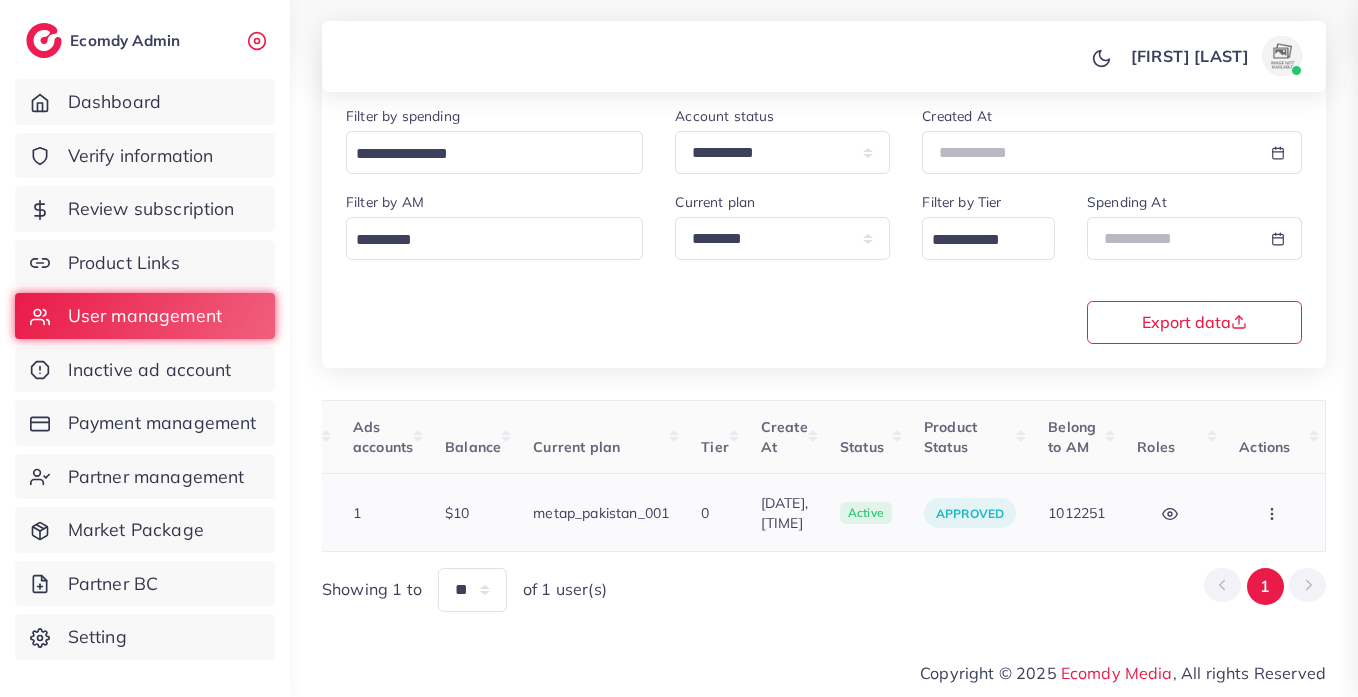 scroll, scrollTop: 0, scrollLeft: 643, axis: horizontal 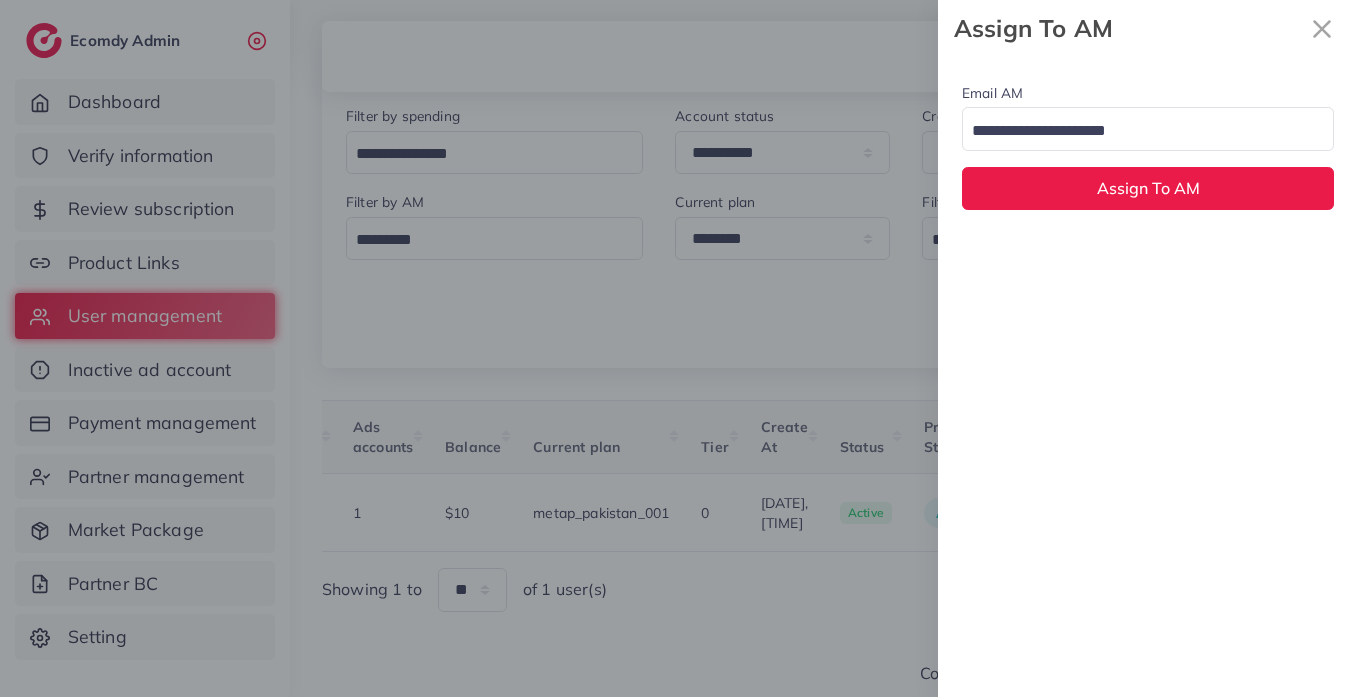 click at bounding box center [1136, 131] 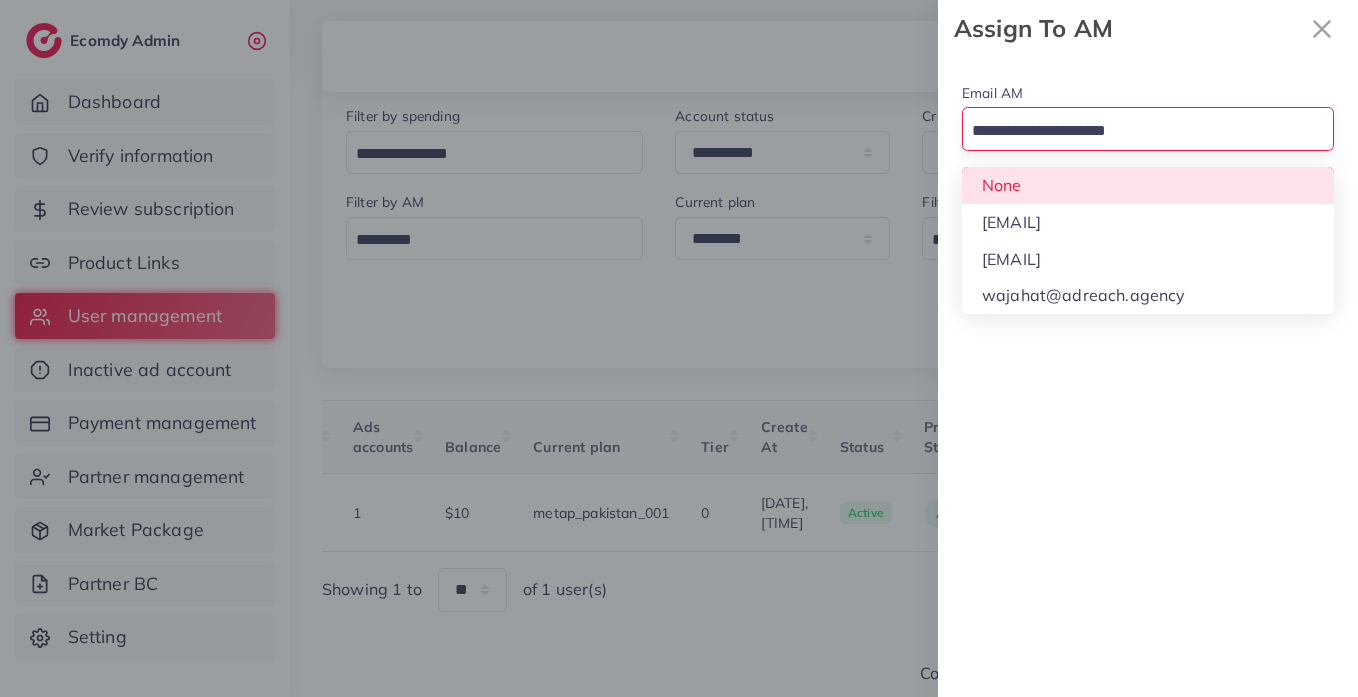 click on "Email AM            Loading...
None
hadibaaslam@gmail.com
natashashahid163@gmail.com
wajahat@adreach.agency
Assign To AM" at bounding box center (1148, 145) 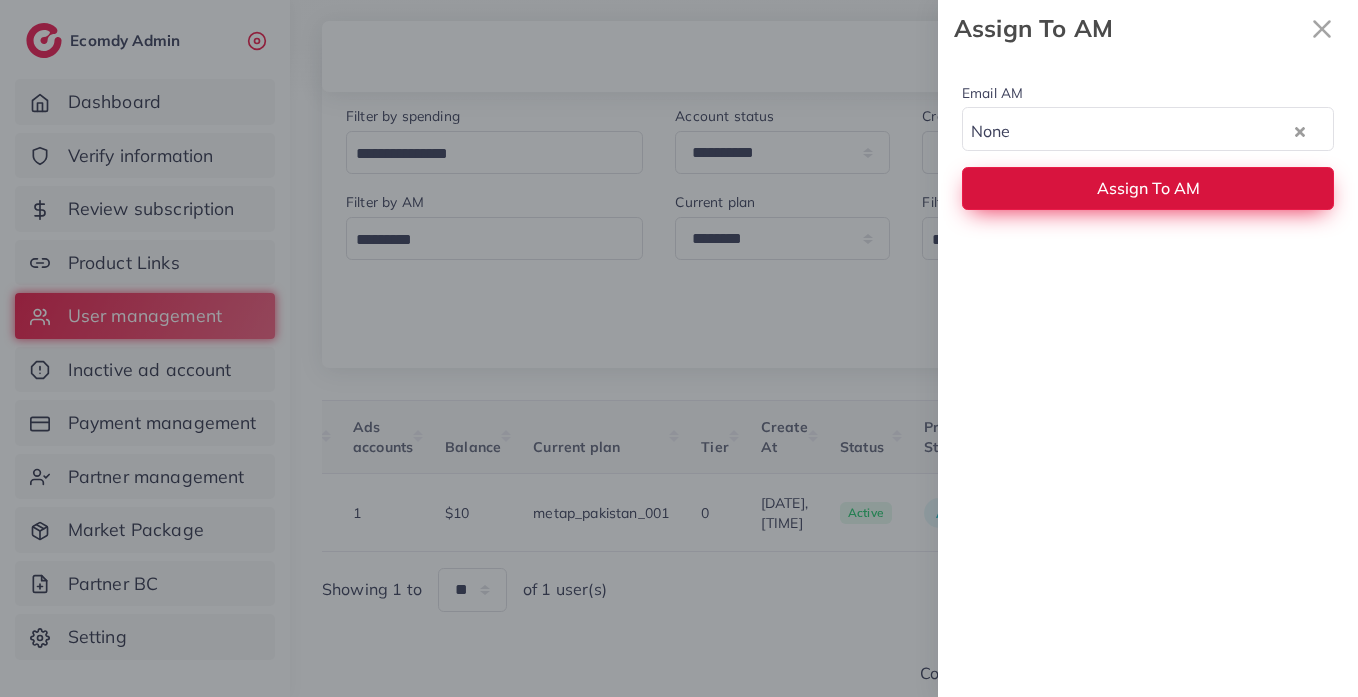 click on "Assign To AM" at bounding box center (1148, 188) 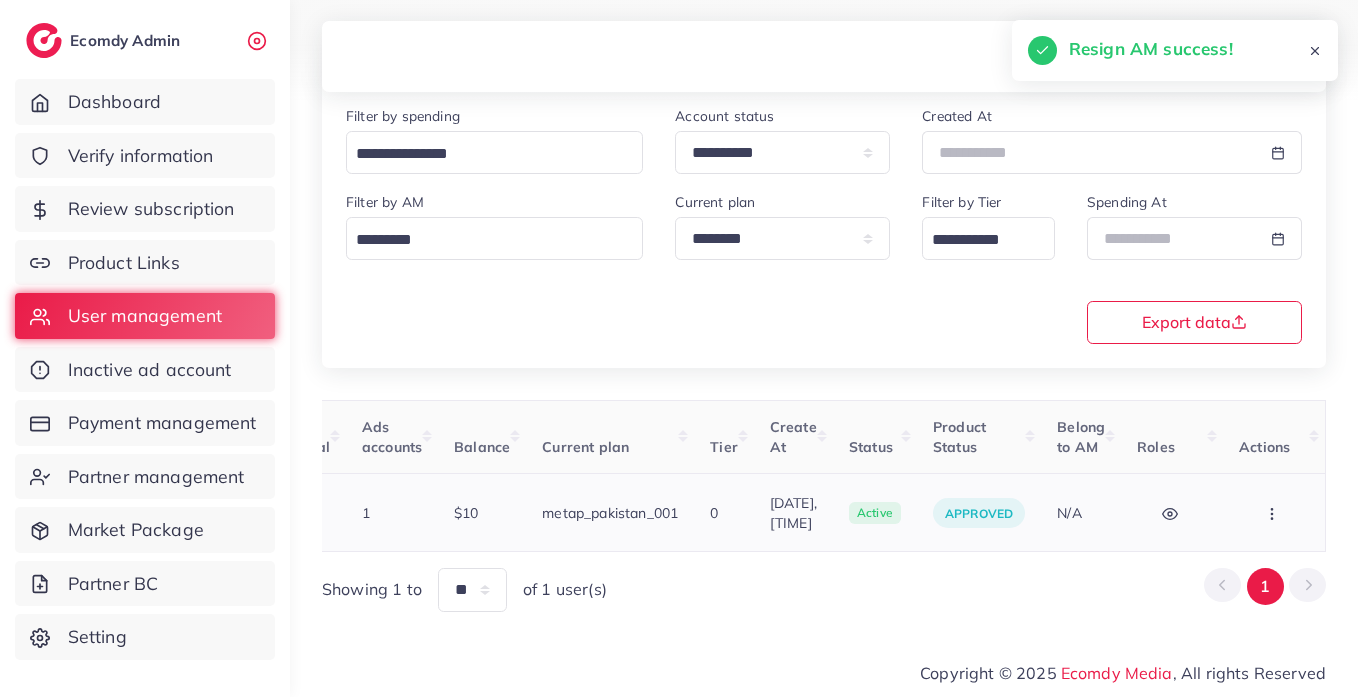 scroll, scrollTop: 0, scrollLeft: 631, axis: horizontal 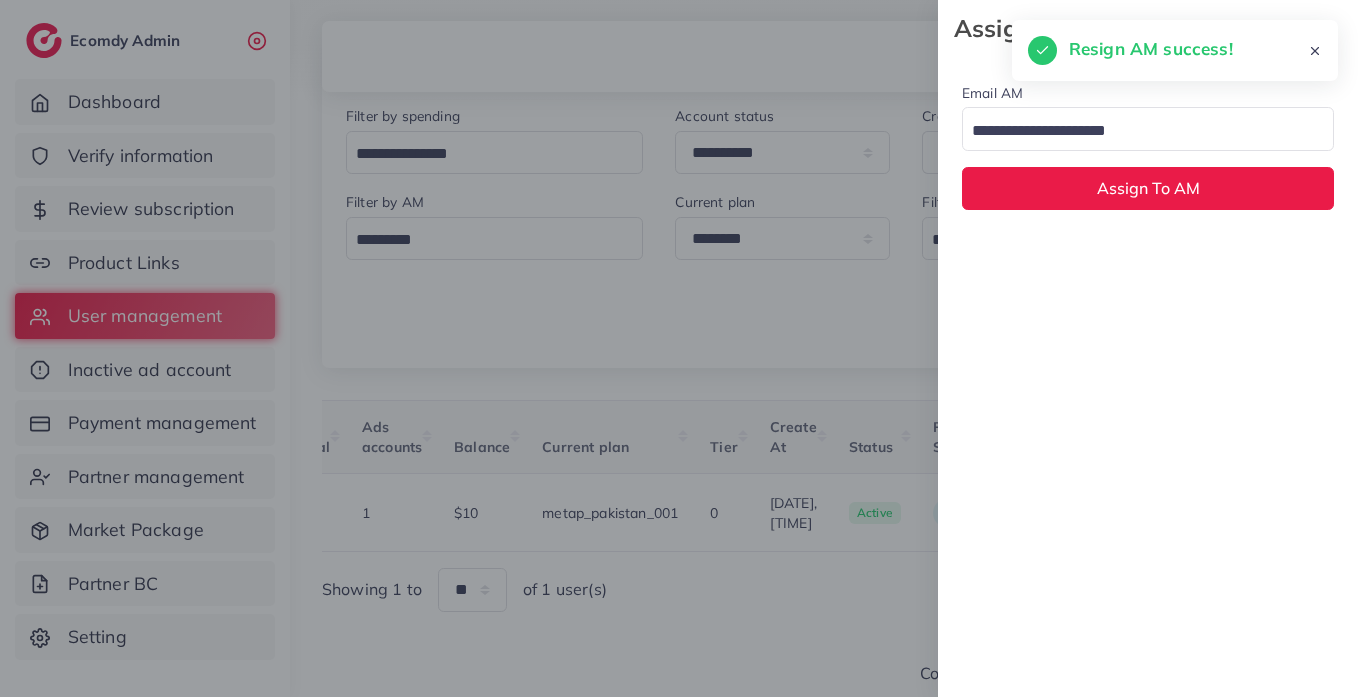 click at bounding box center (1136, 131) 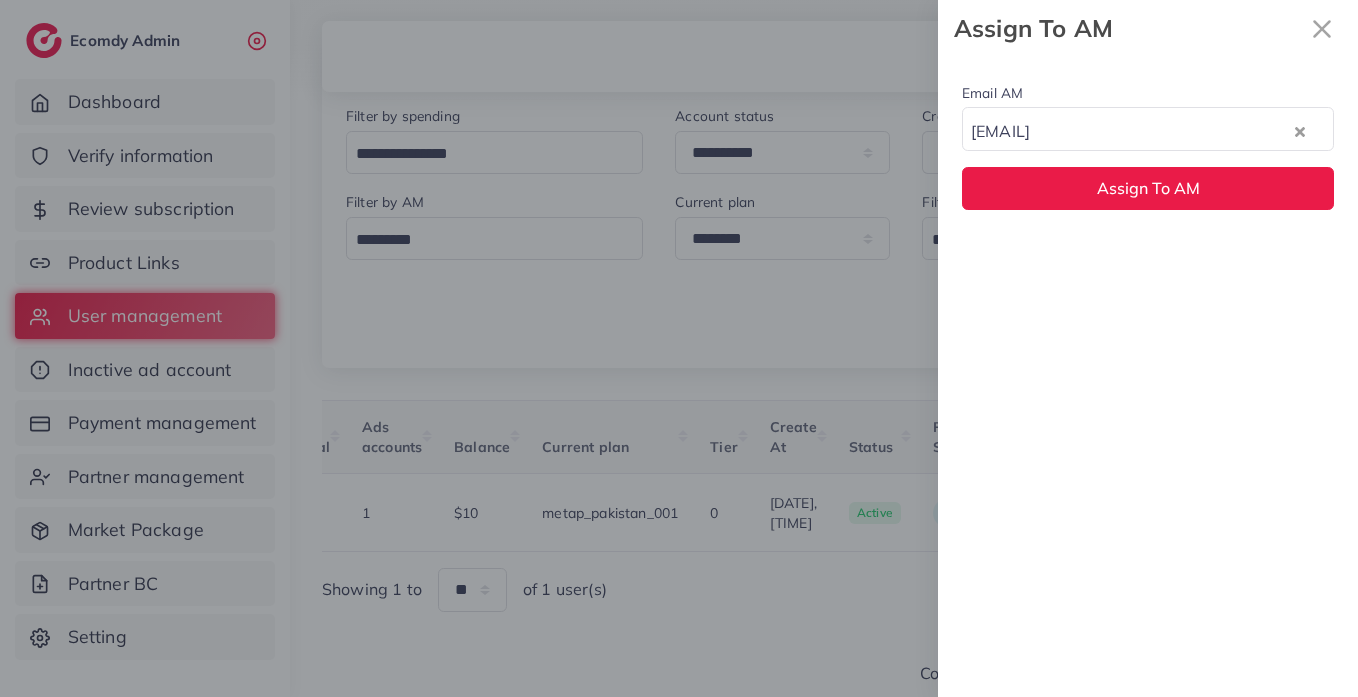 click on "Email AM
hadibaaslam@gmail.com
Loading...
None
hadibaaslam@gmail.com
natashashahid163@gmail.com
wajahat@adreach.agency
Assign To AM" at bounding box center [1148, 145] 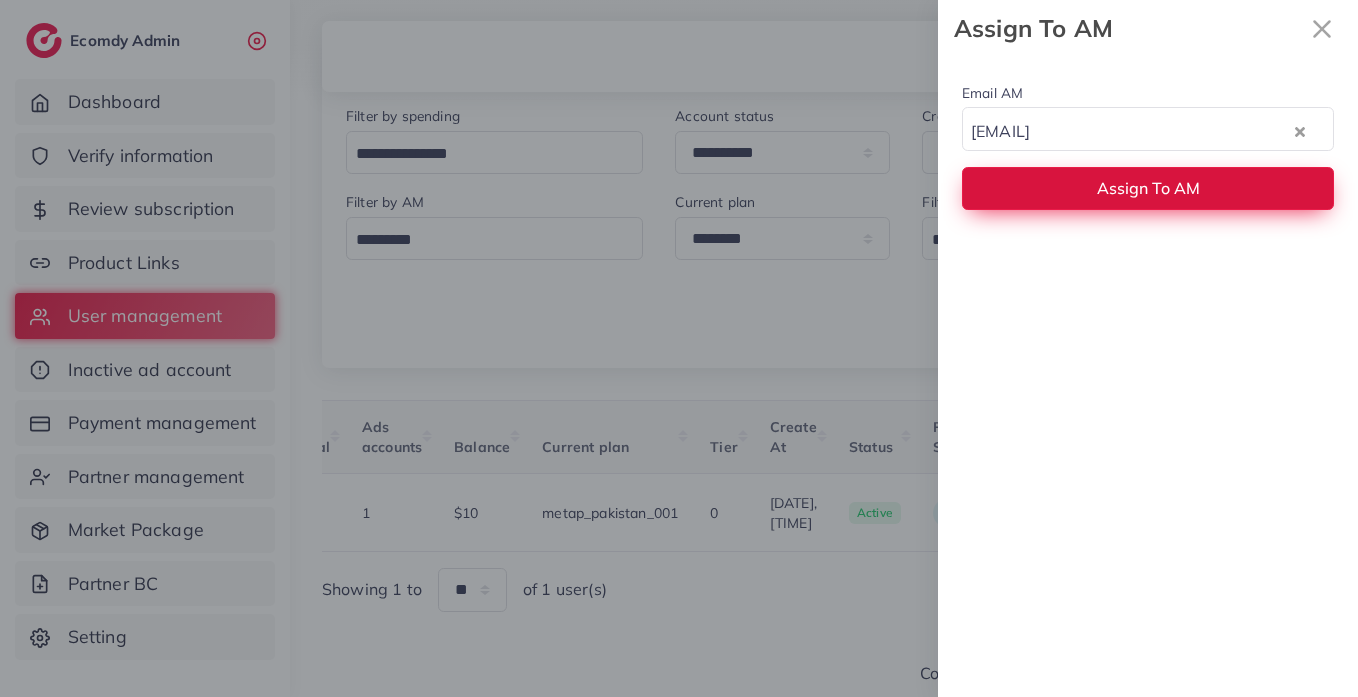 click on "Assign To AM" at bounding box center [1148, 188] 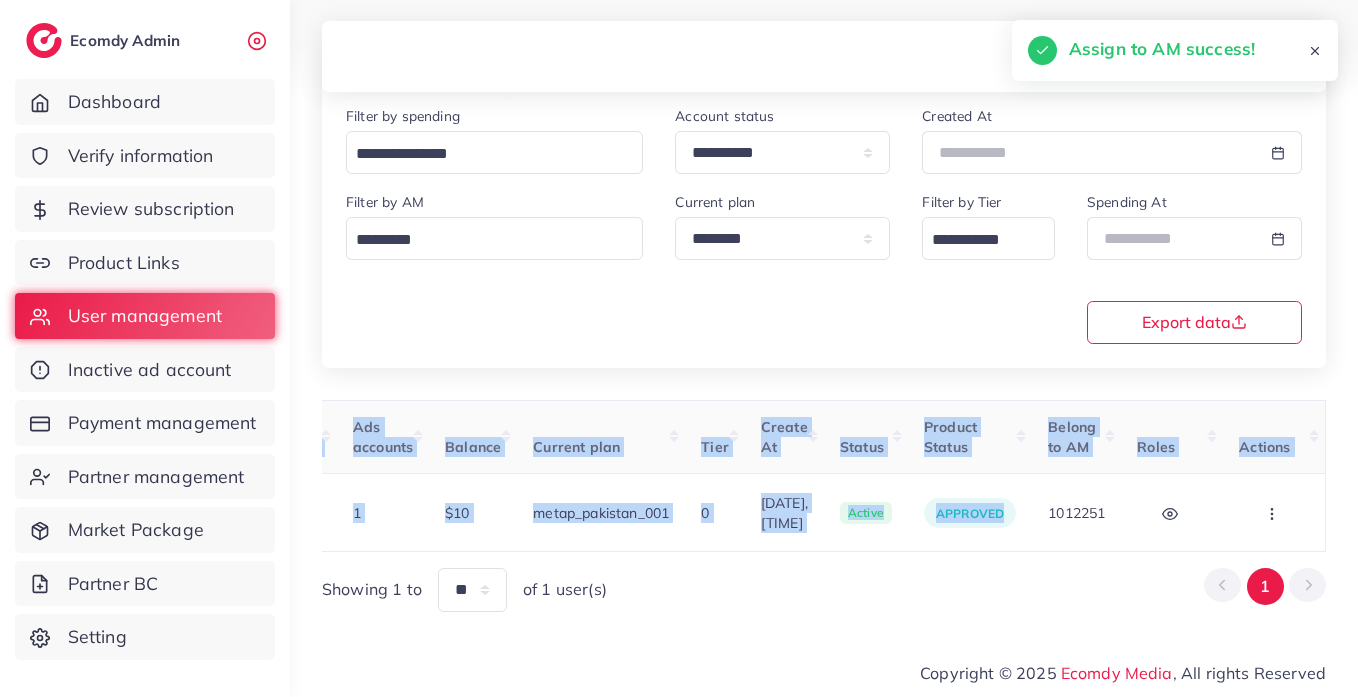 drag, startPoint x: 1143, startPoint y: 544, endPoint x: 1029, endPoint y: 556, distance: 114.62984 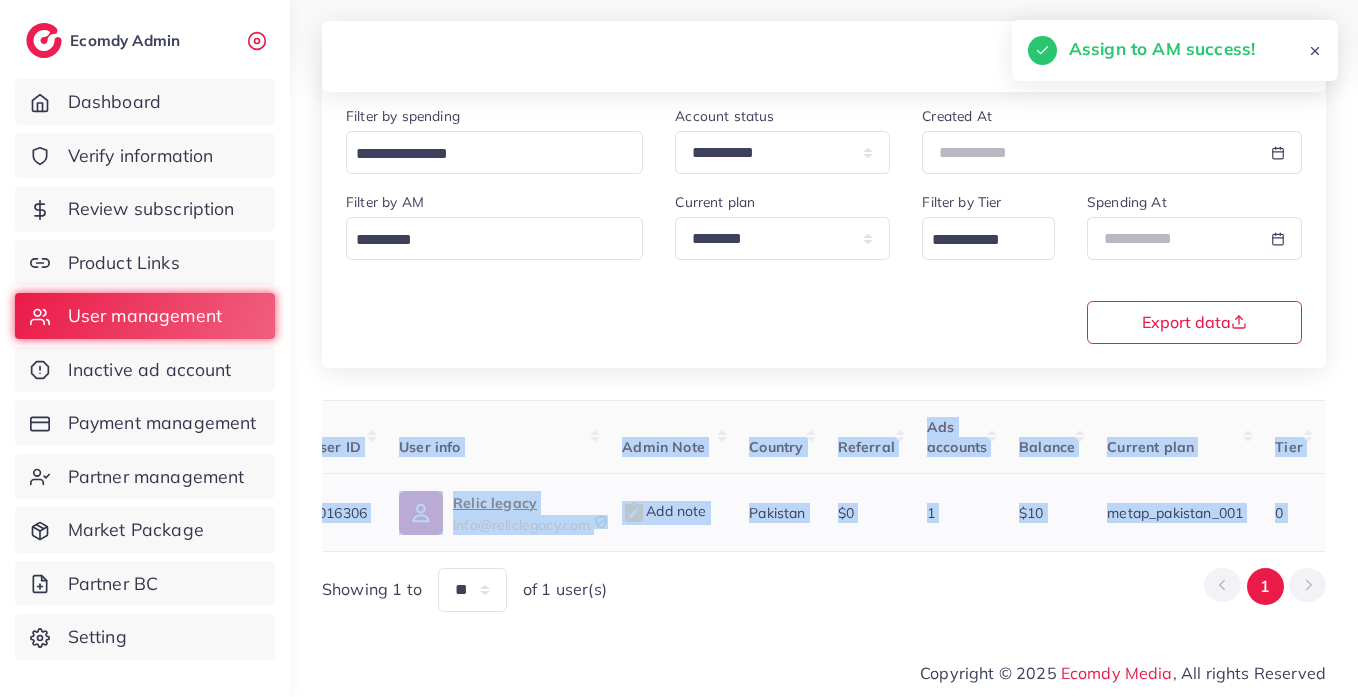 scroll, scrollTop: 0, scrollLeft: 26, axis: horizontal 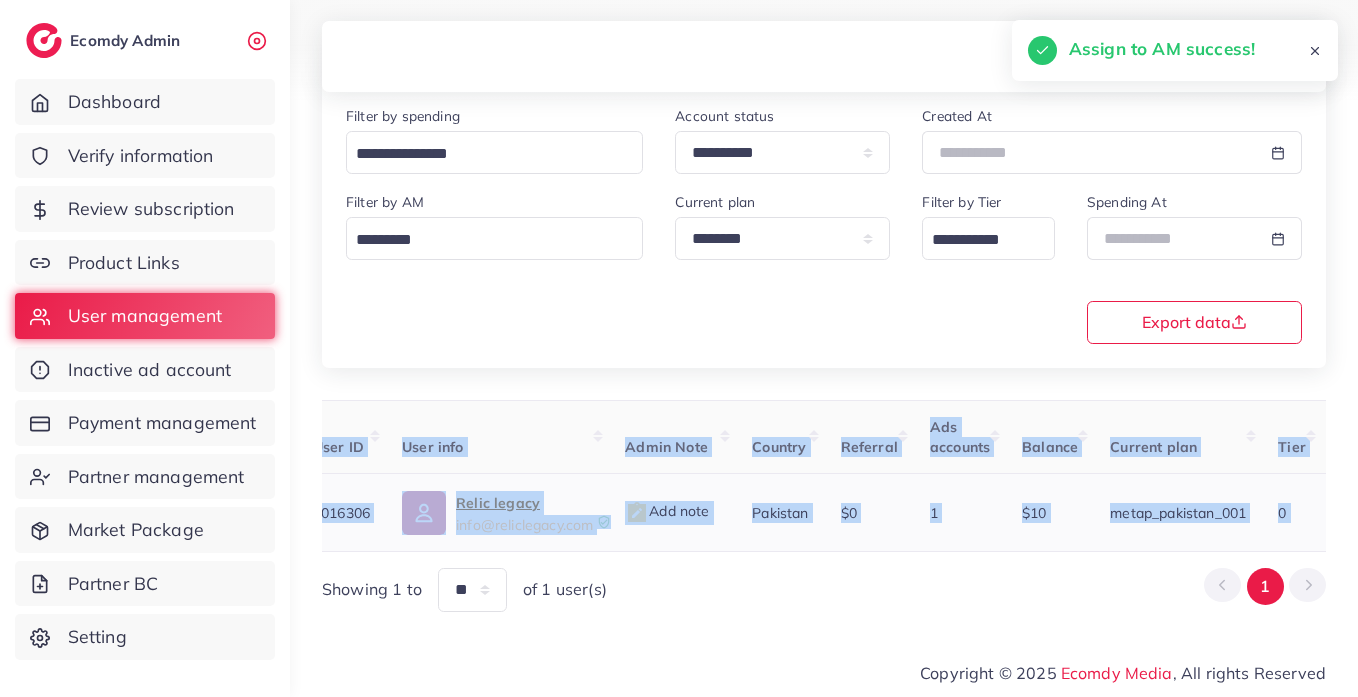 click on "Relic legacy" at bounding box center [524, 503] 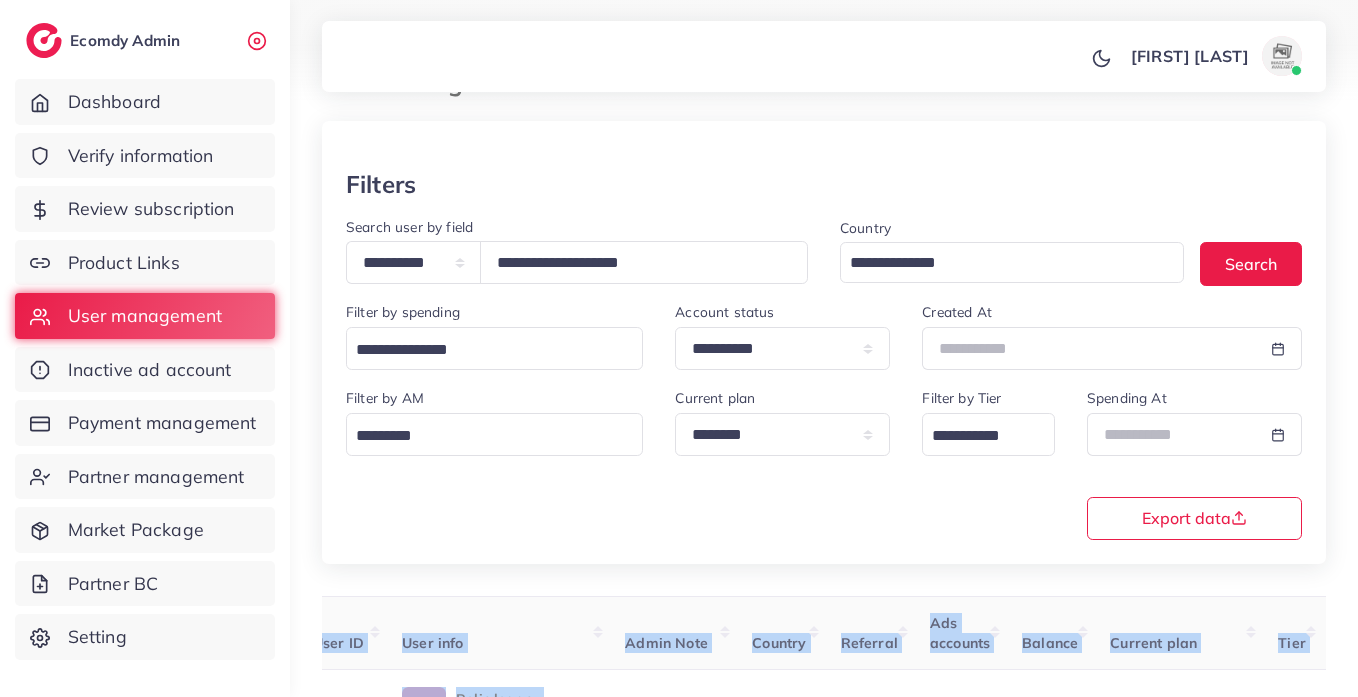 scroll, scrollTop: 0, scrollLeft: 0, axis: both 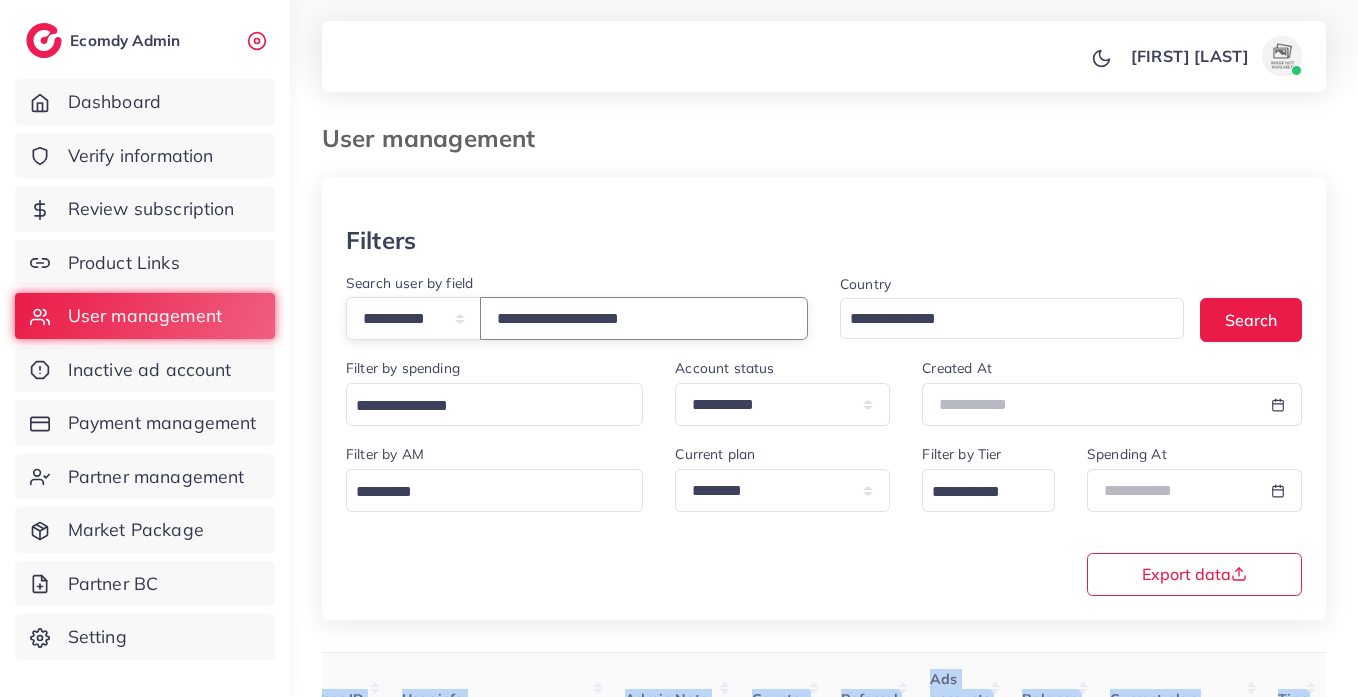 click on "**********" at bounding box center (644, 318) 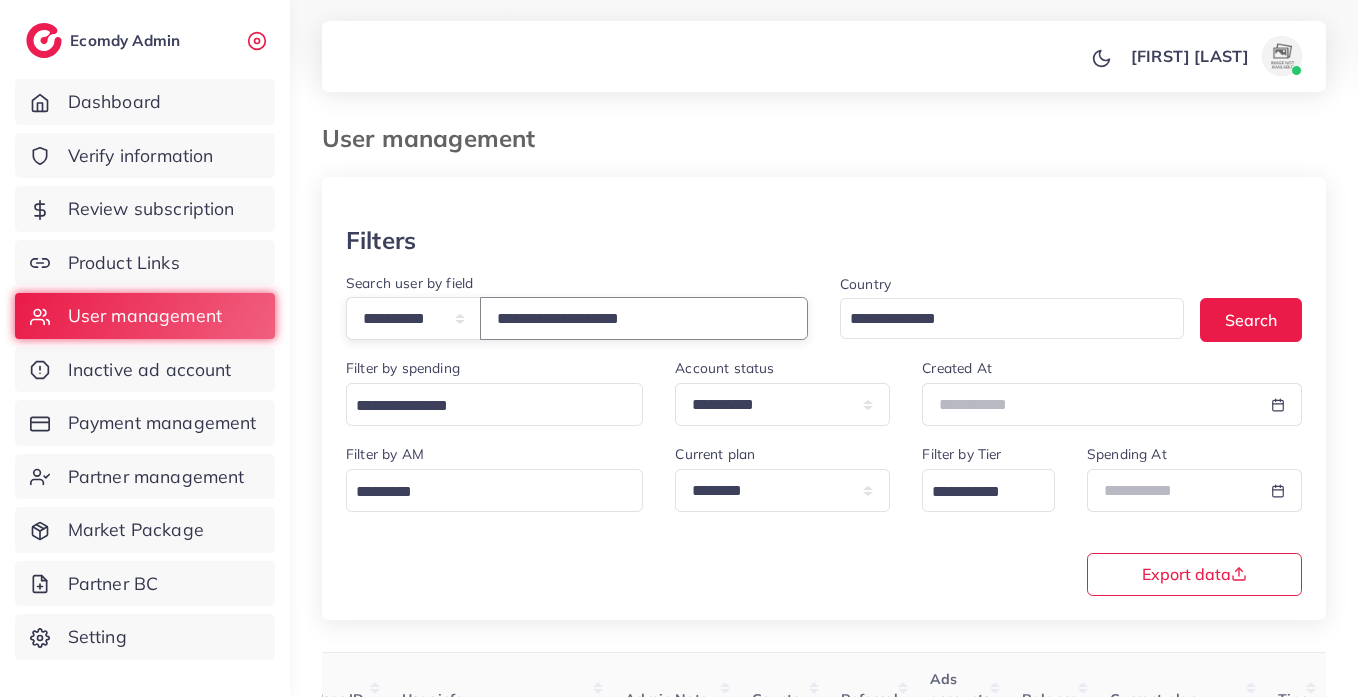 click on "**********" at bounding box center (644, 318) 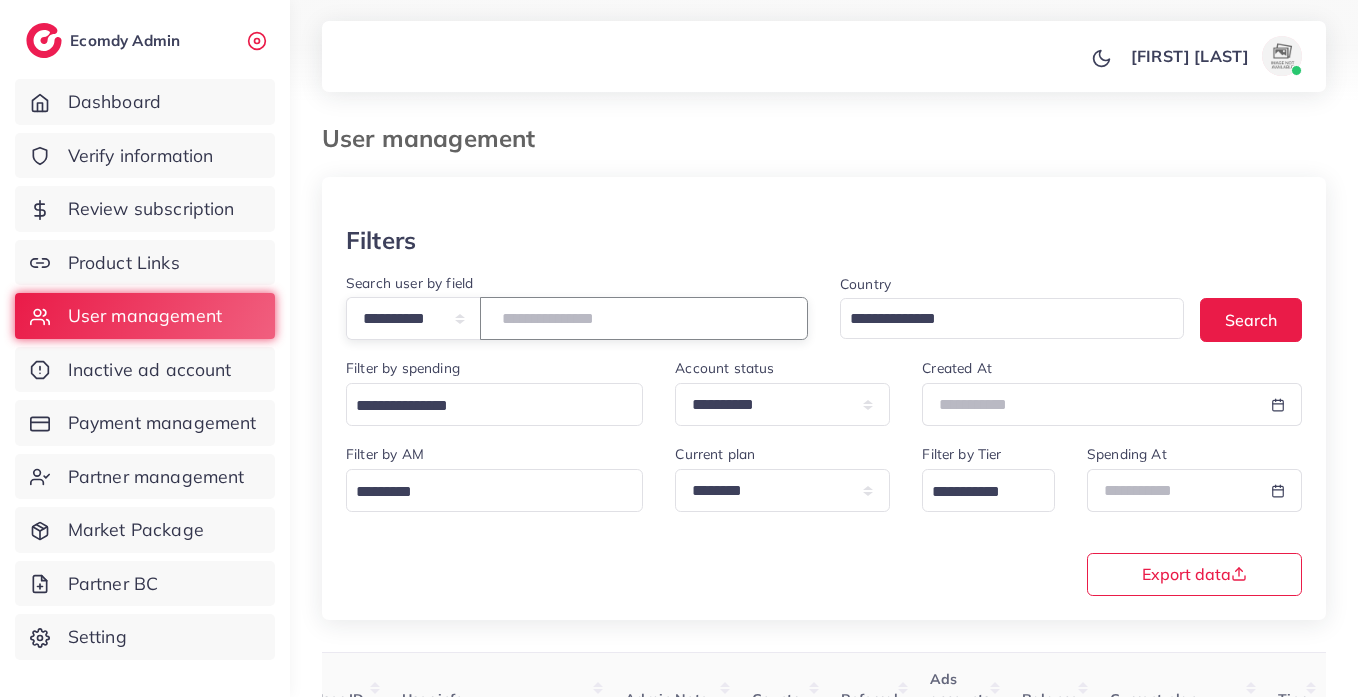paste on "**********" 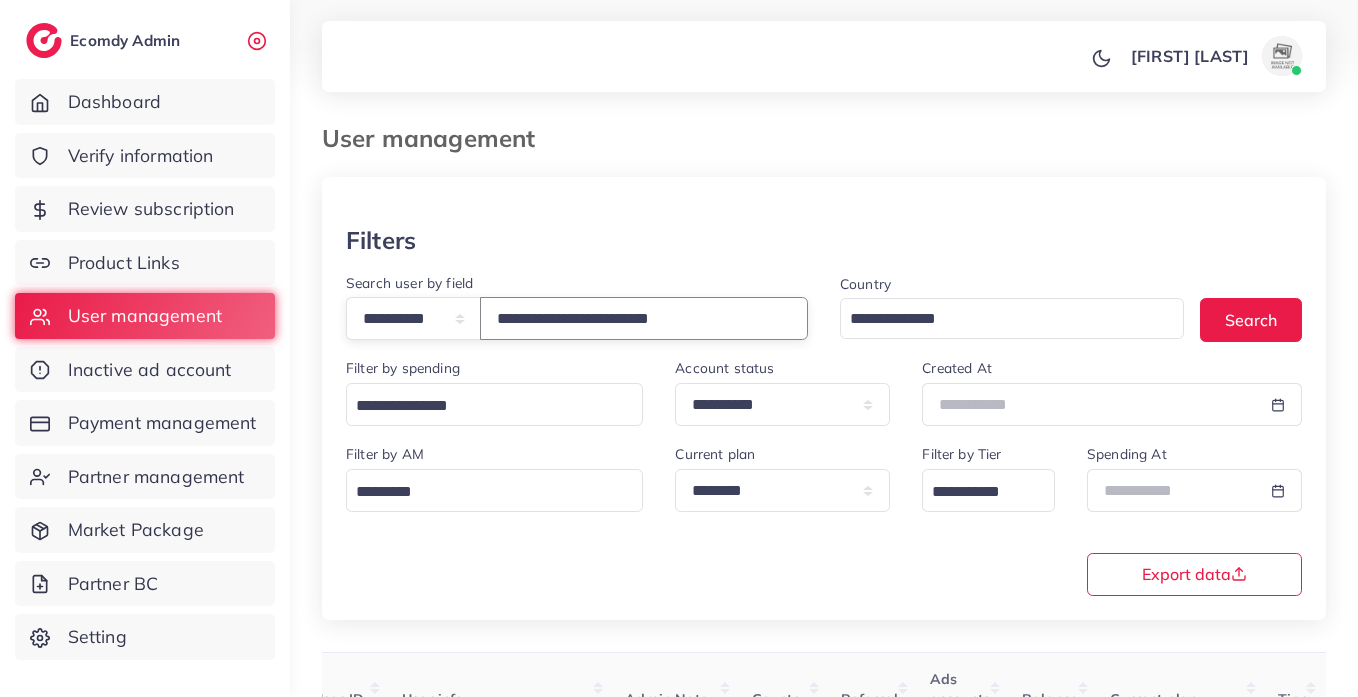 type on "**********" 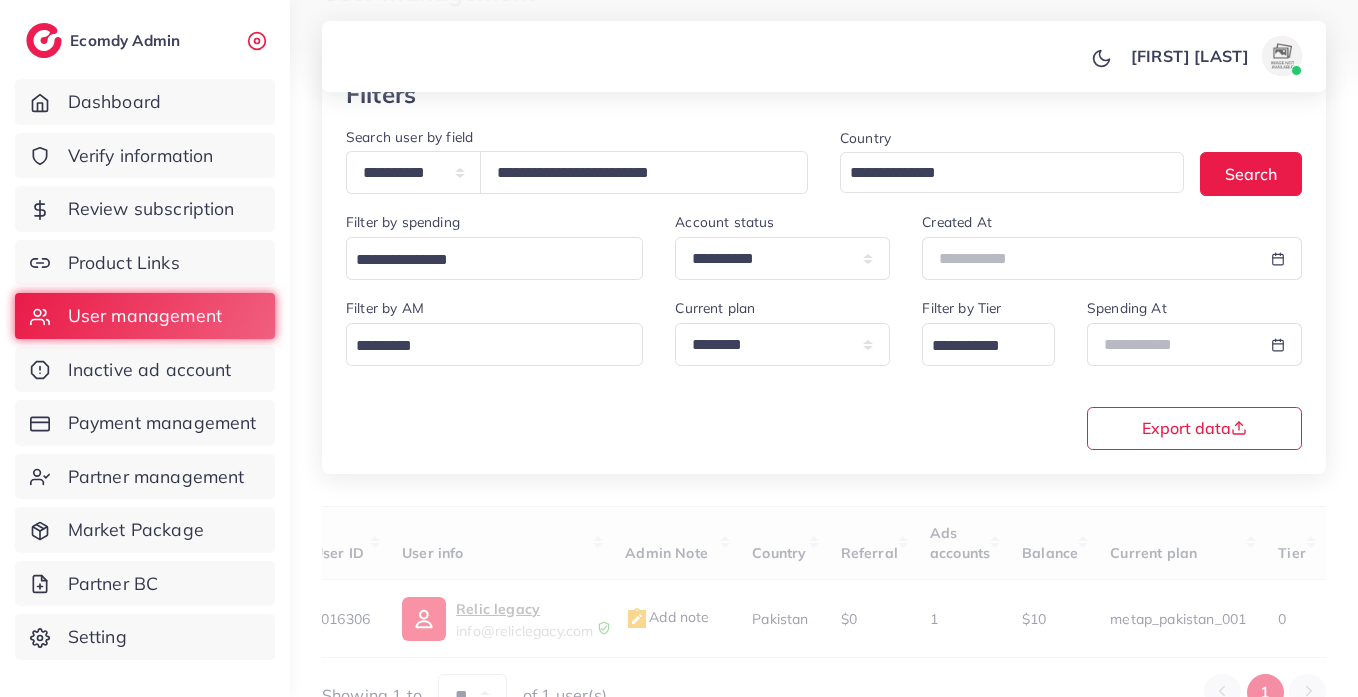 scroll, scrollTop: 260, scrollLeft: 0, axis: vertical 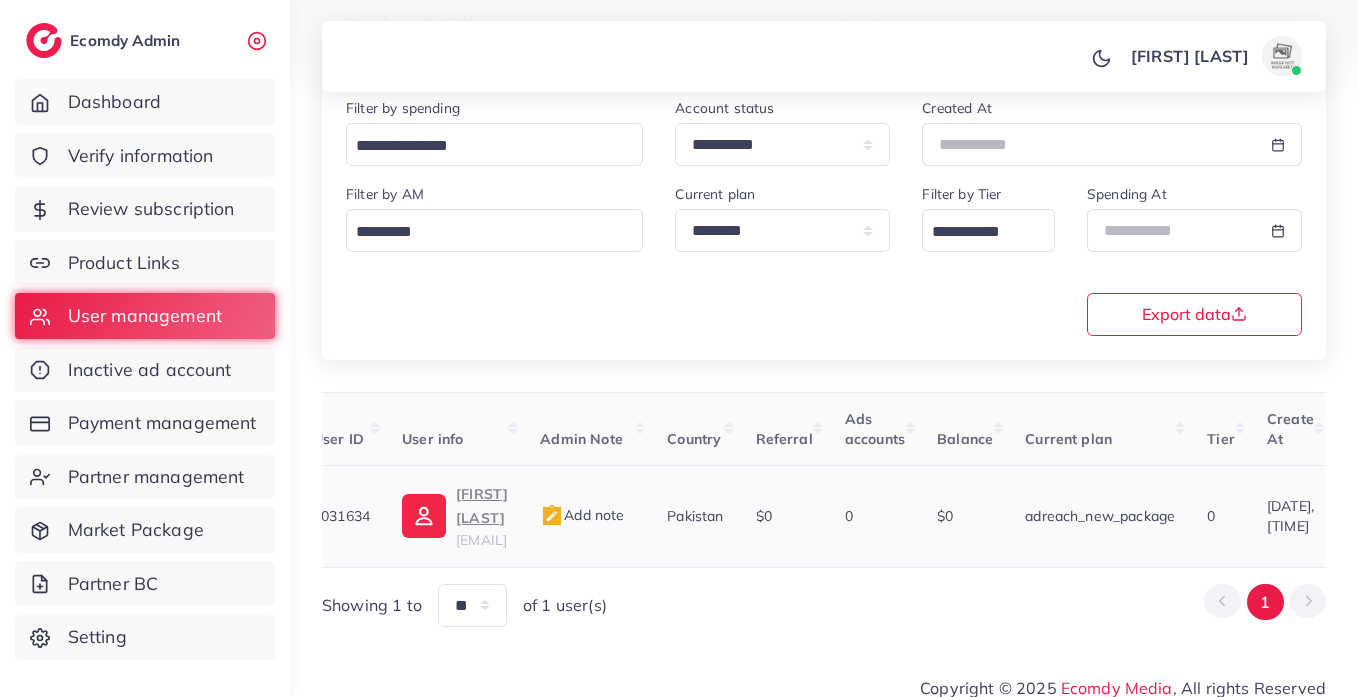 click on "abdul saboor" at bounding box center (482, 506) 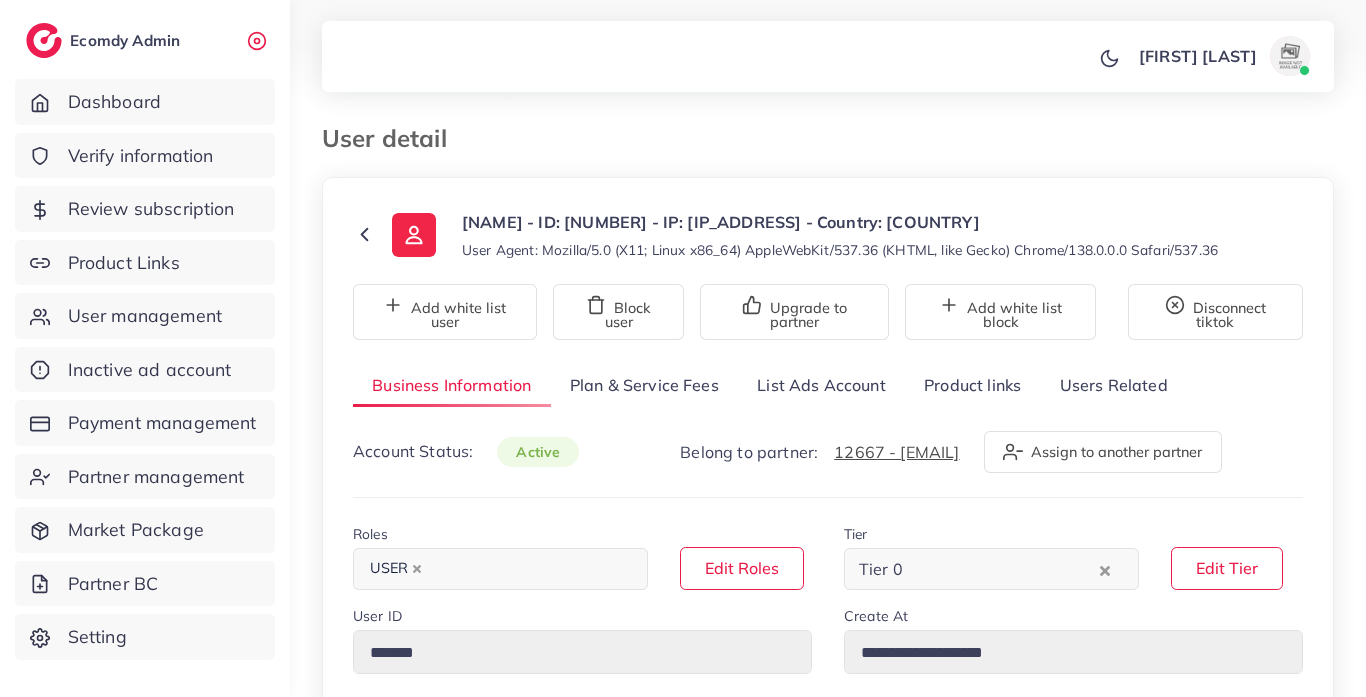 scroll, scrollTop: 0, scrollLeft: 0, axis: both 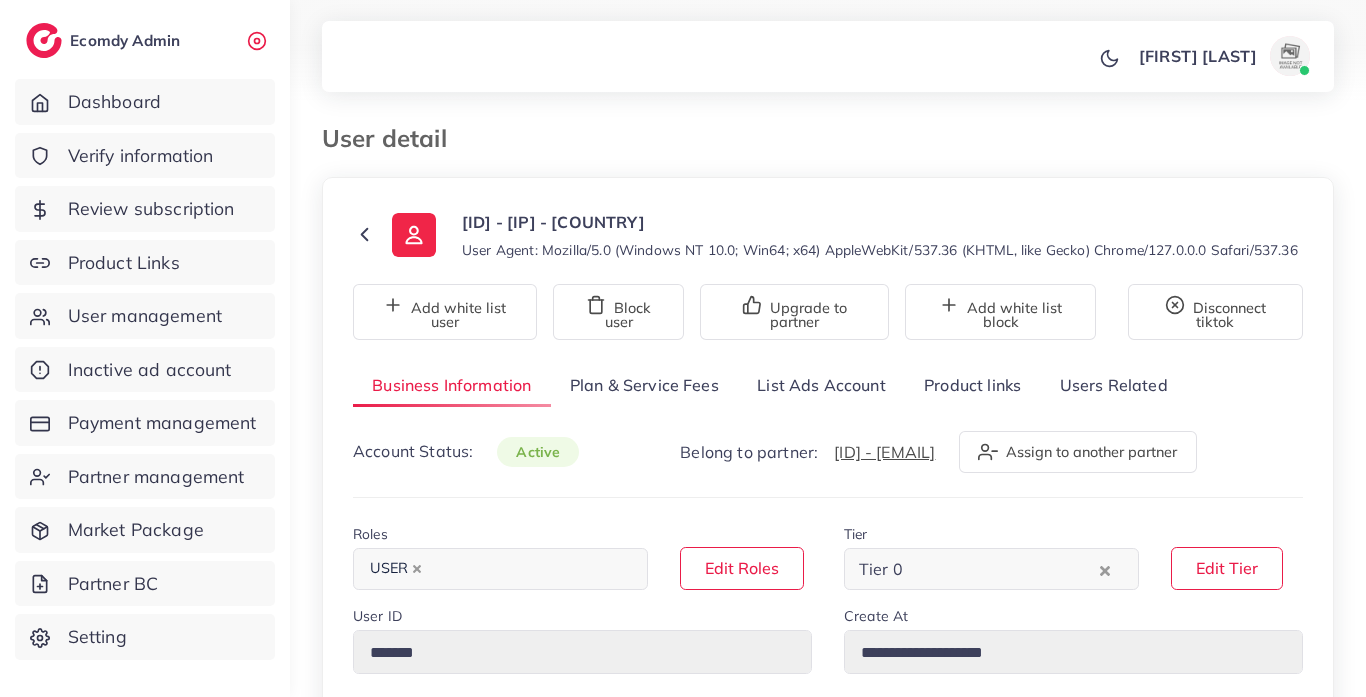 select on "********" 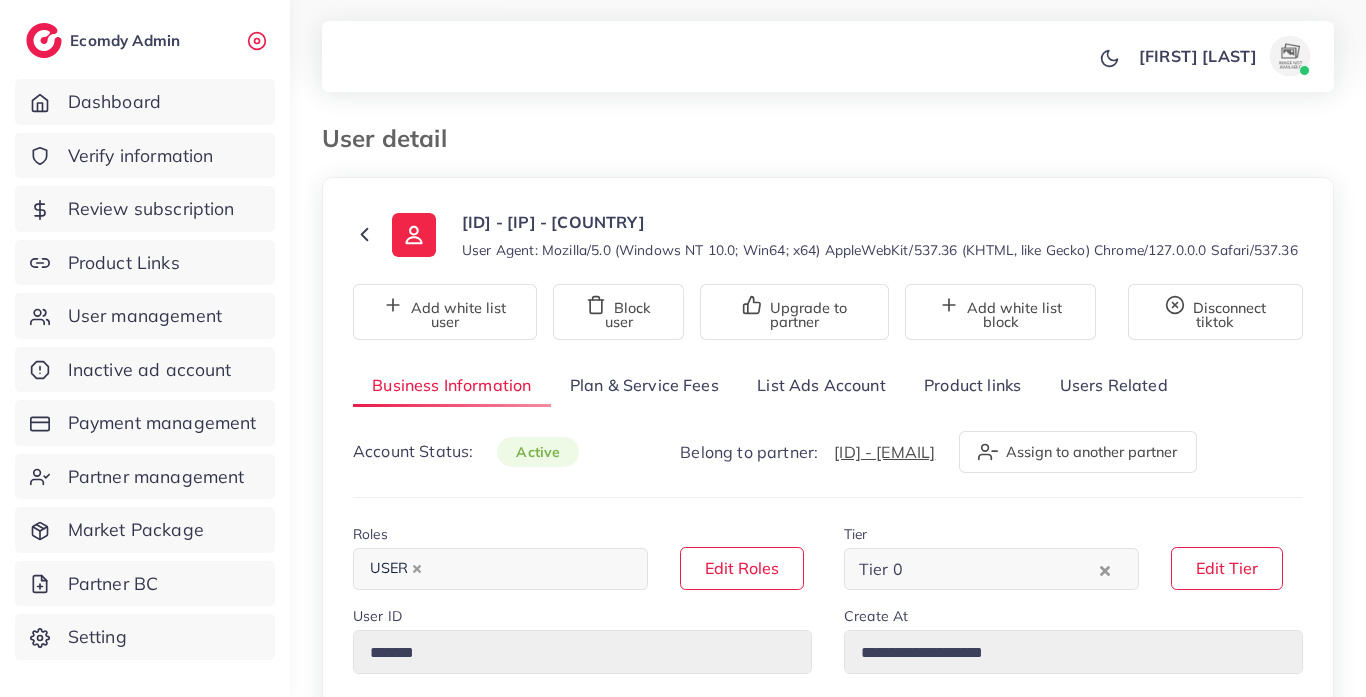 click on "List Ads Account" at bounding box center (821, 385) 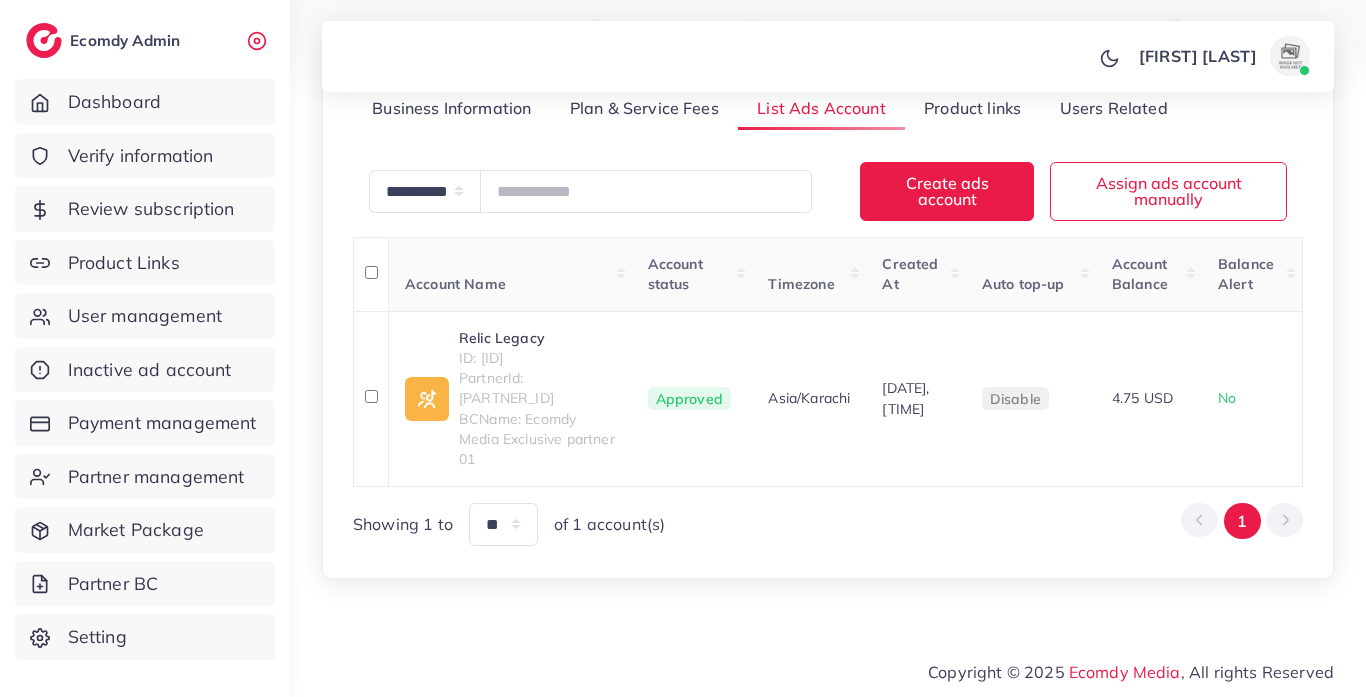 scroll, scrollTop: 296, scrollLeft: 0, axis: vertical 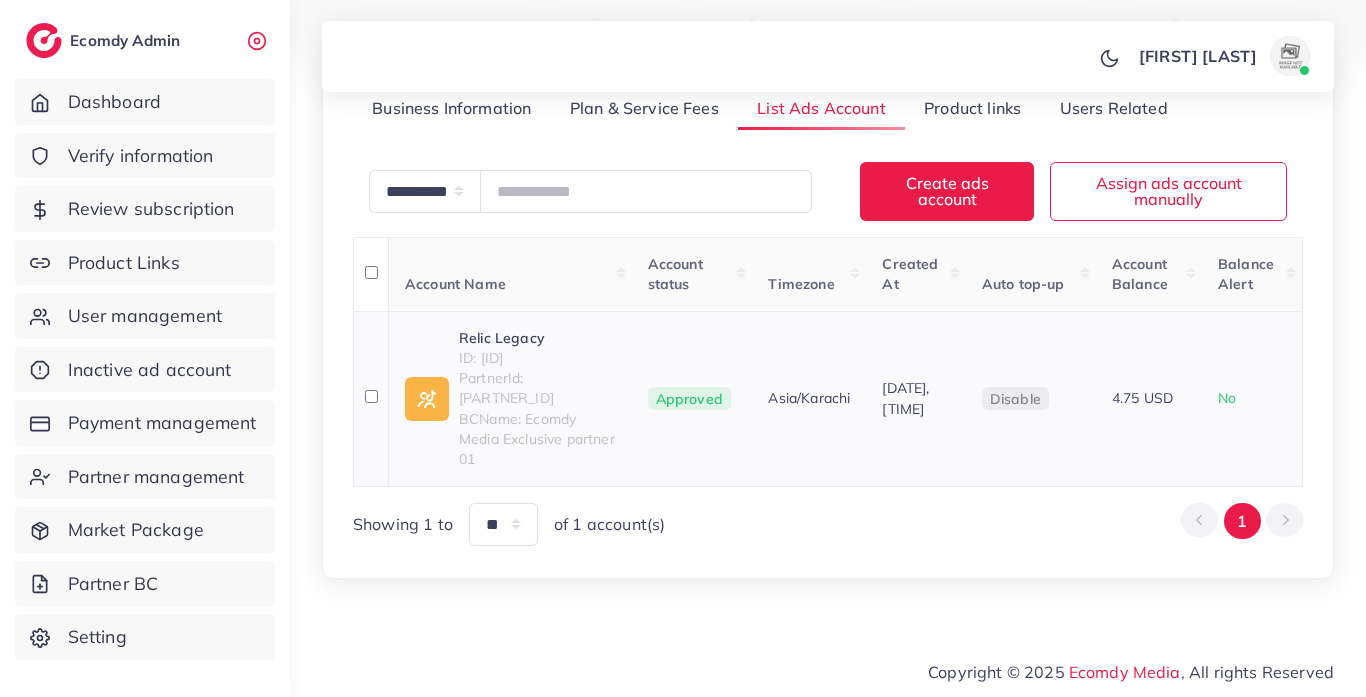 click on "ID: 7405555591600488449" at bounding box center [537, 358] 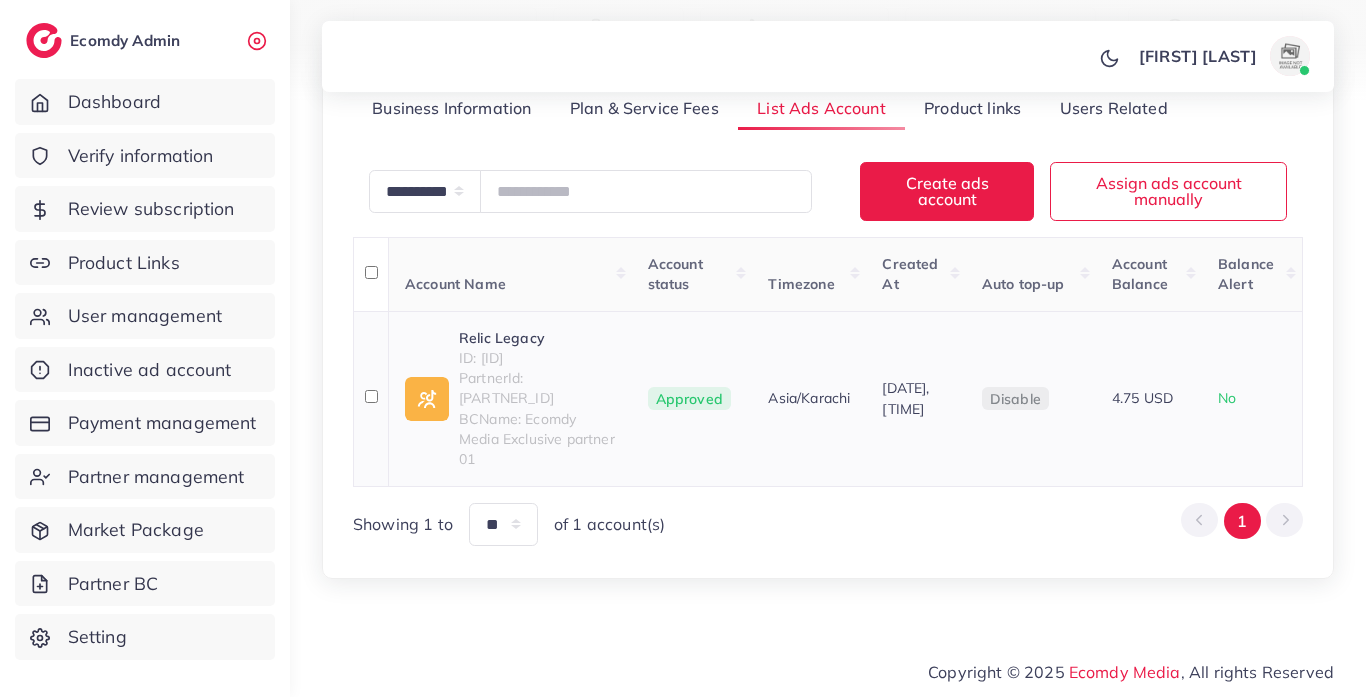 click on "Relic Legacy" at bounding box center (537, 338) 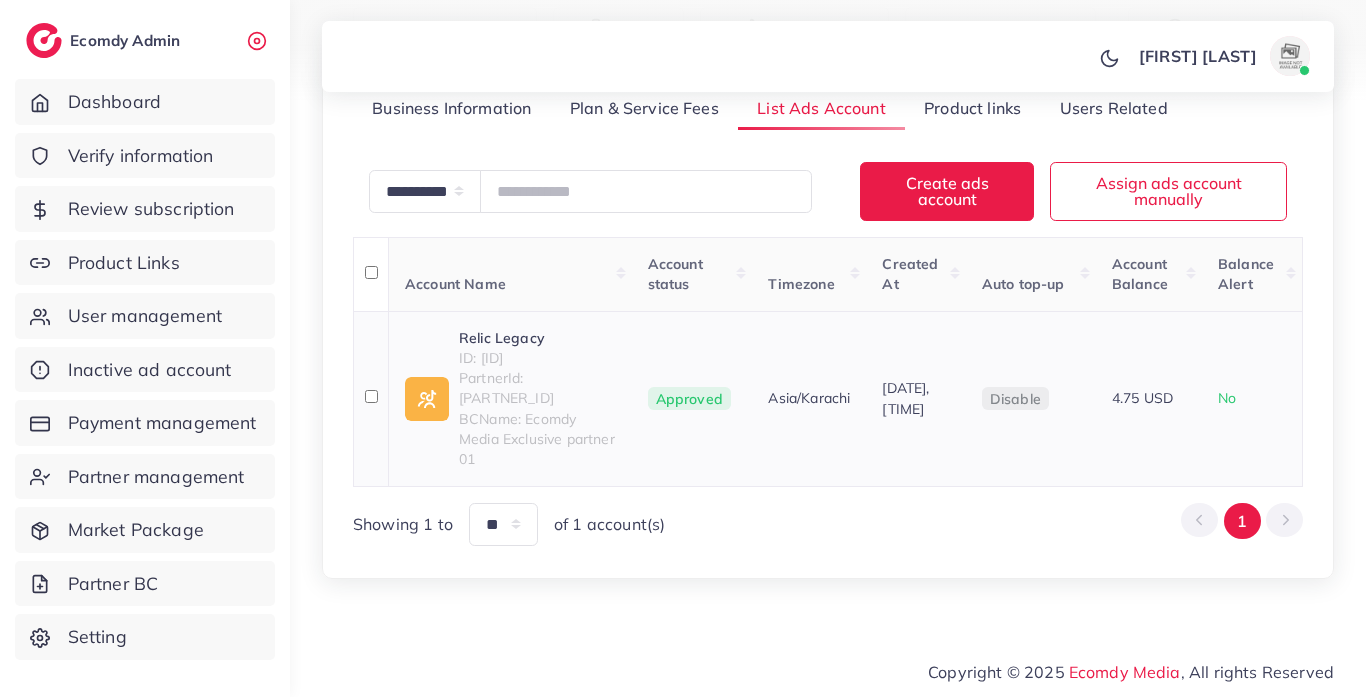click on "ID: 7405555591600488449" at bounding box center [537, 358] 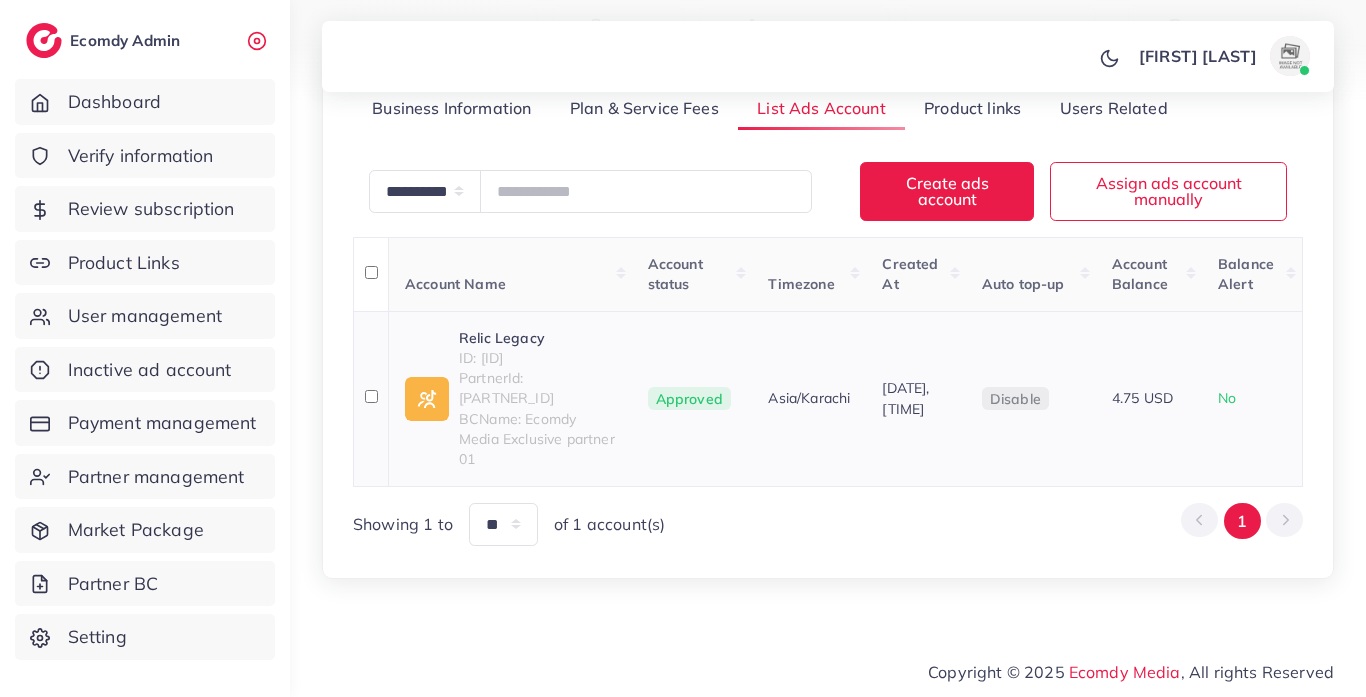 click on "ID: 7405555591600488449" at bounding box center [537, 358] 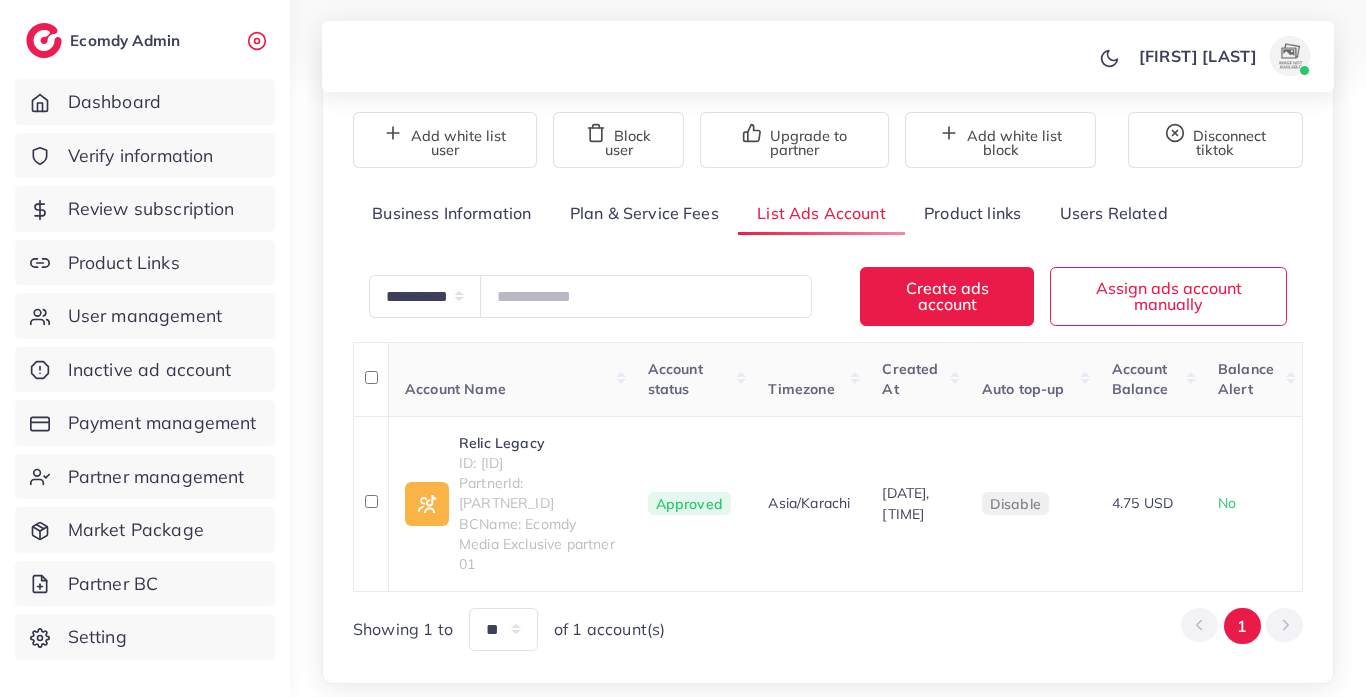 scroll, scrollTop: 33, scrollLeft: 0, axis: vertical 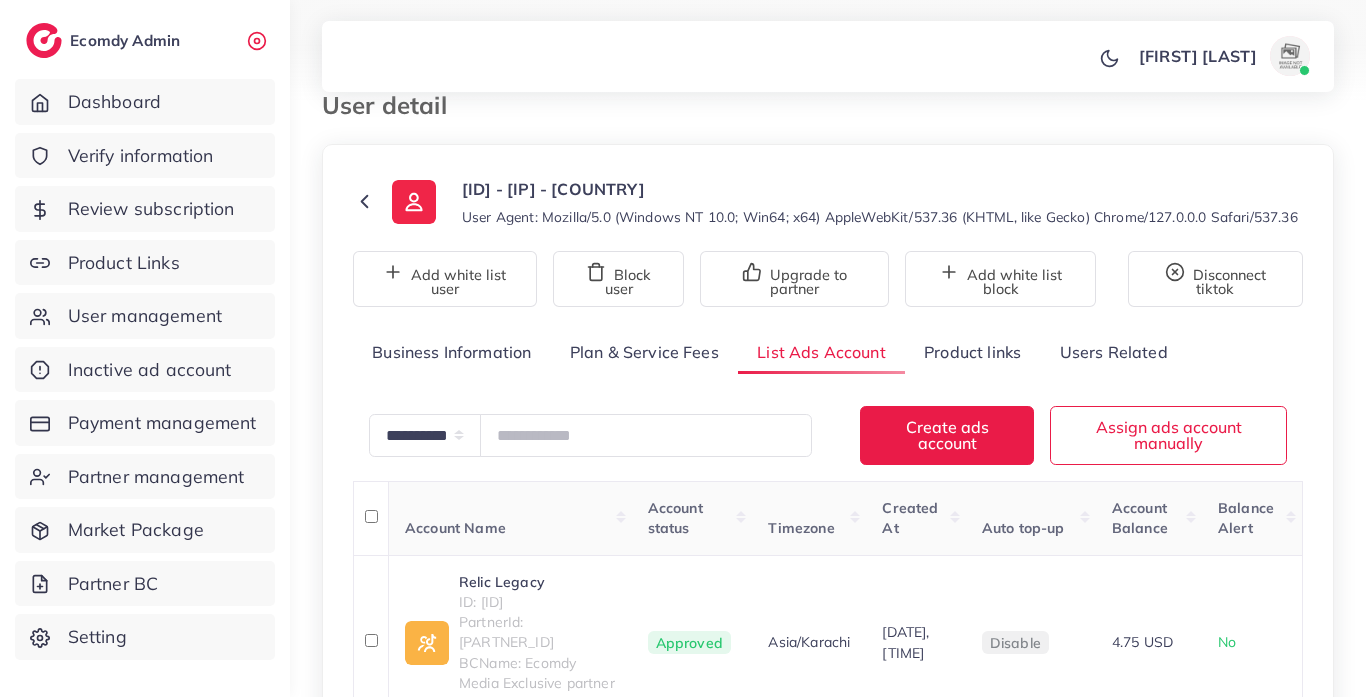 click on "Product links" at bounding box center [972, 352] 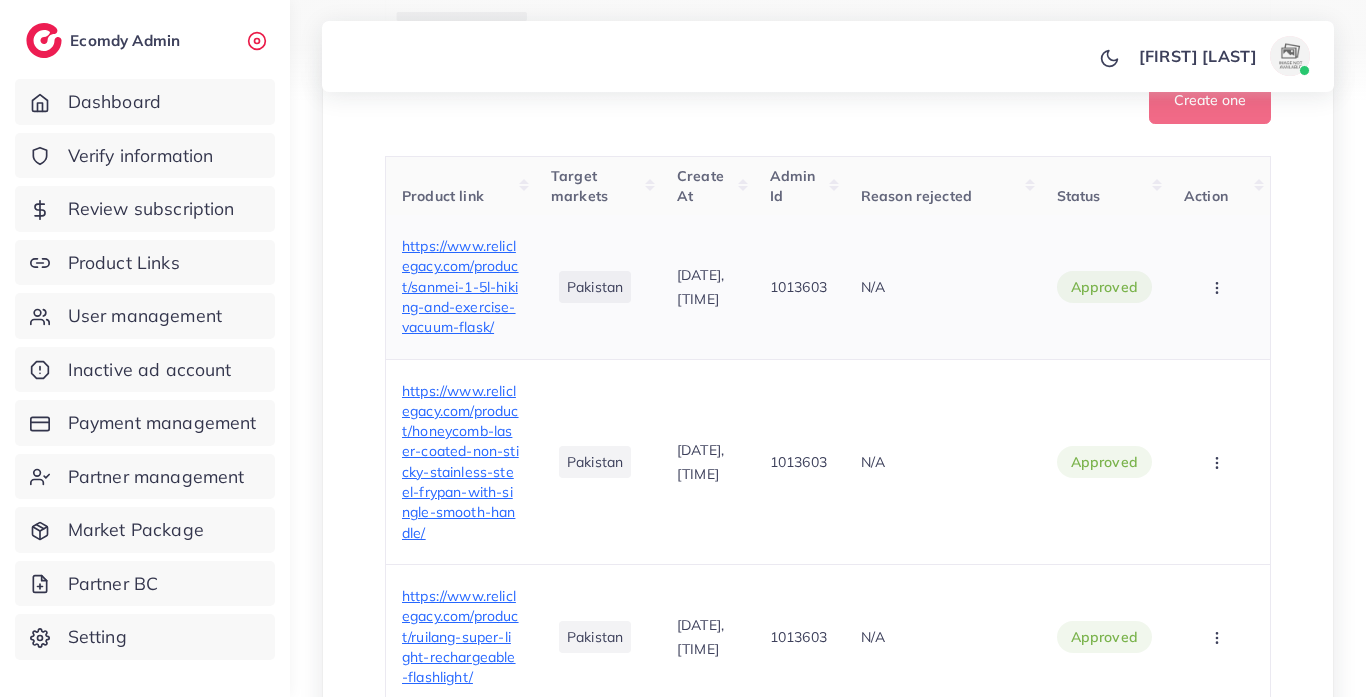 scroll, scrollTop: 4598, scrollLeft: 0, axis: vertical 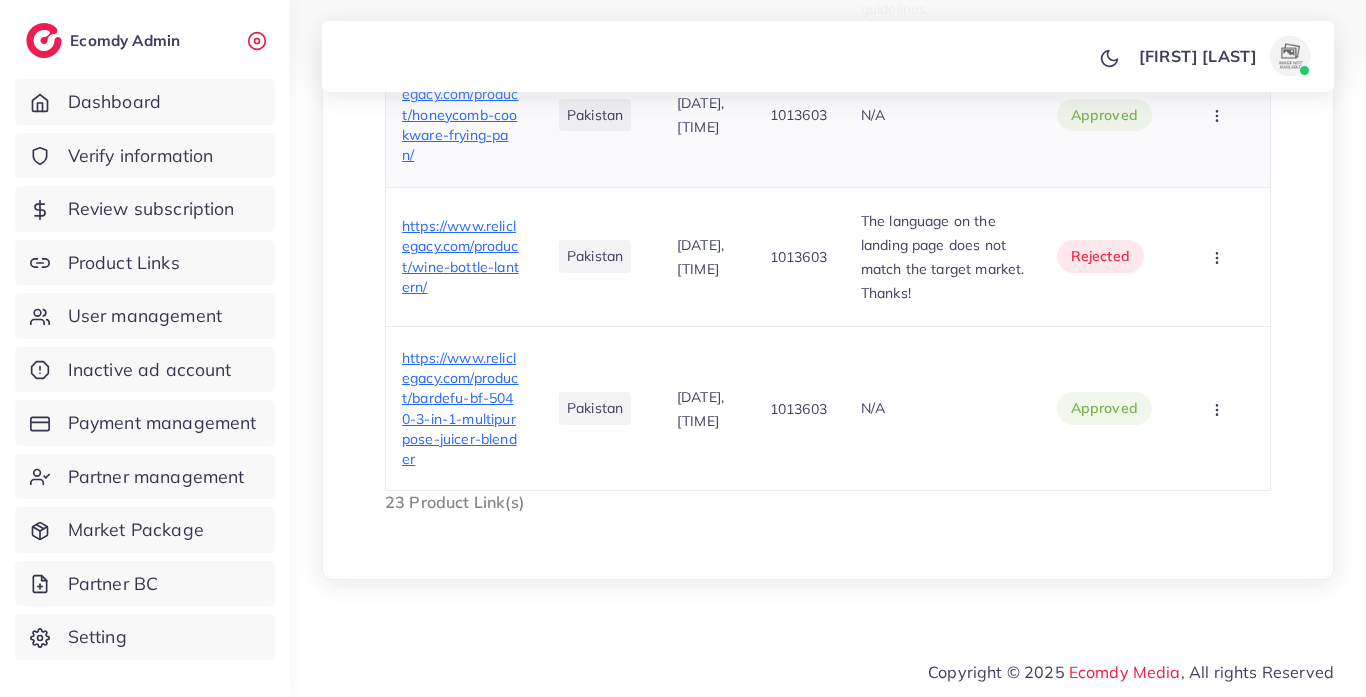 click on "https://www.reliclegacy.com/product/honeycomb-cookware-frying-pan/" at bounding box center [460, 114] 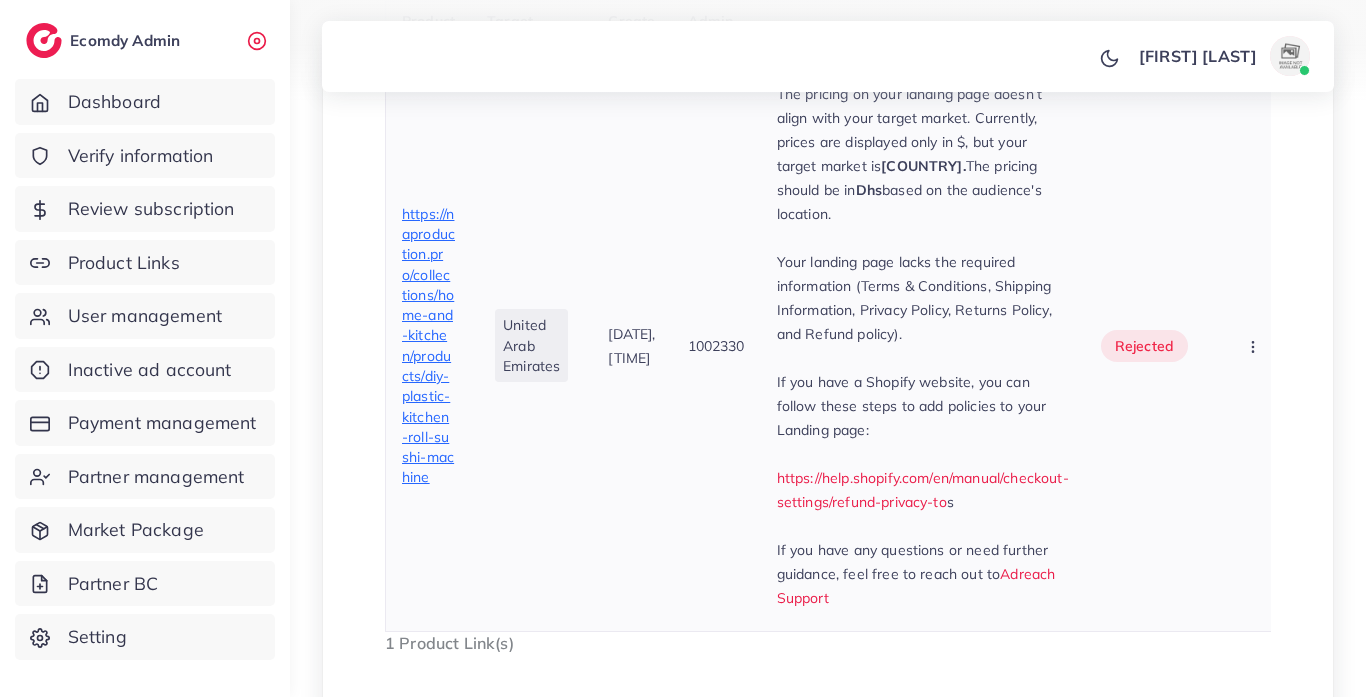 scroll, scrollTop: 803, scrollLeft: 0, axis: vertical 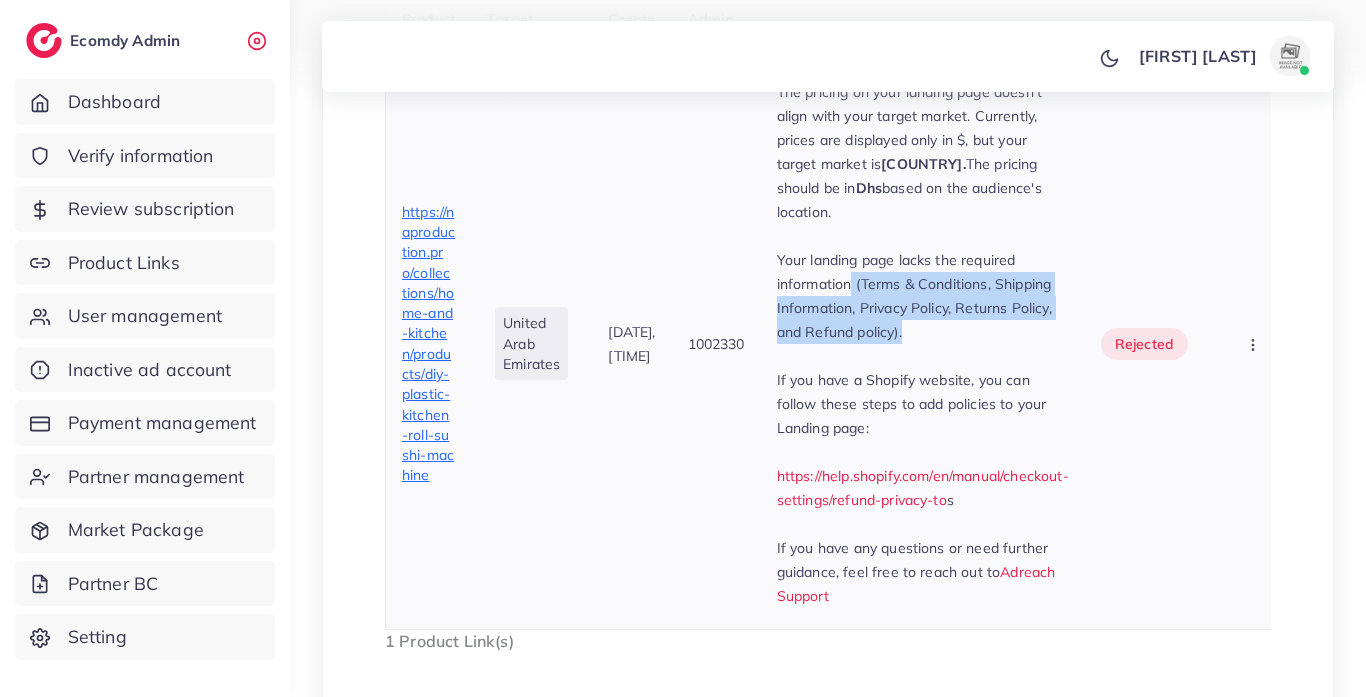 drag, startPoint x: 889, startPoint y: 301, endPoint x: 985, endPoint y: 353, distance: 109.17875 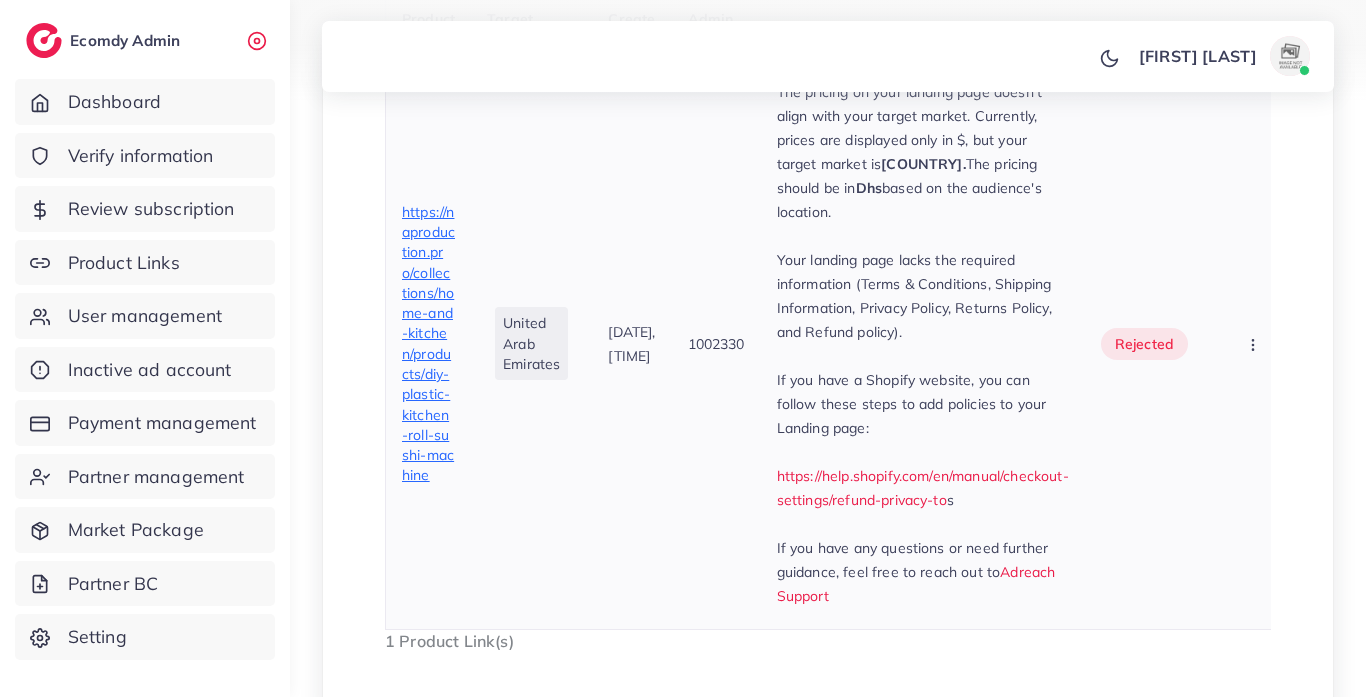 click on "[DATE], [TIME]" at bounding box center [631, 344] 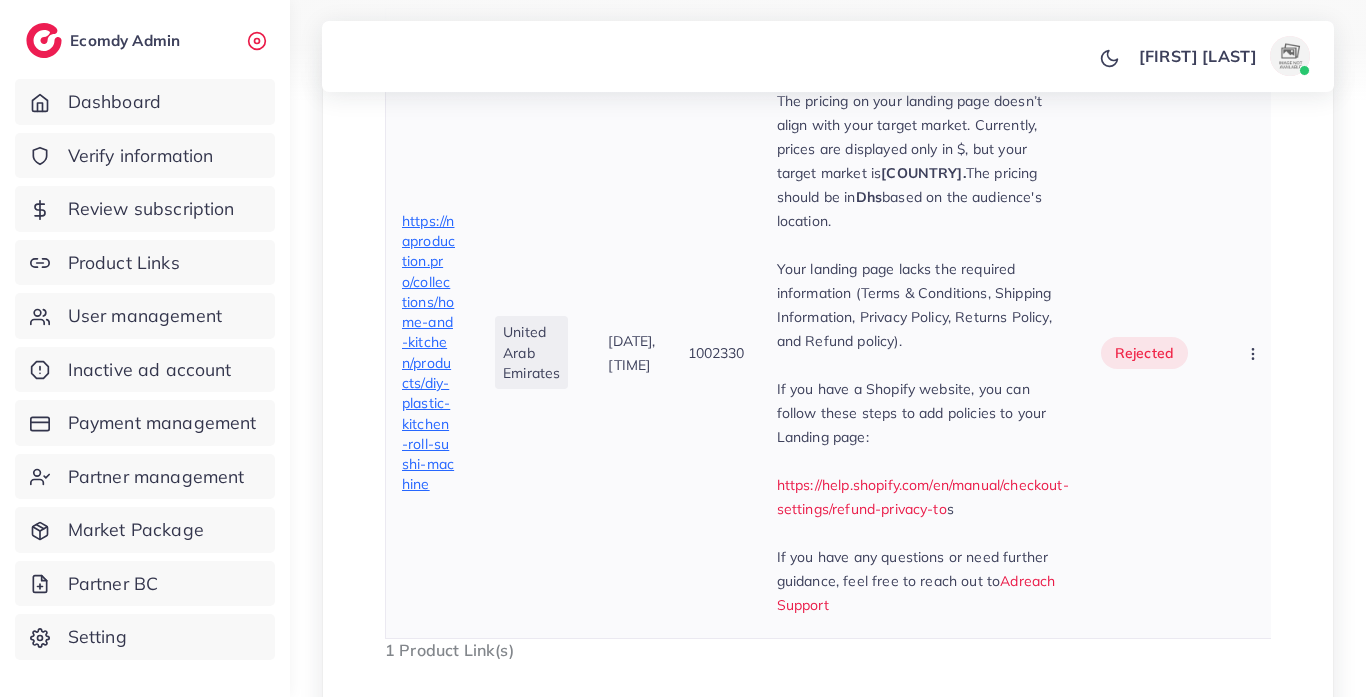 scroll, scrollTop: 775, scrollLeft: 0, axis: vertical 